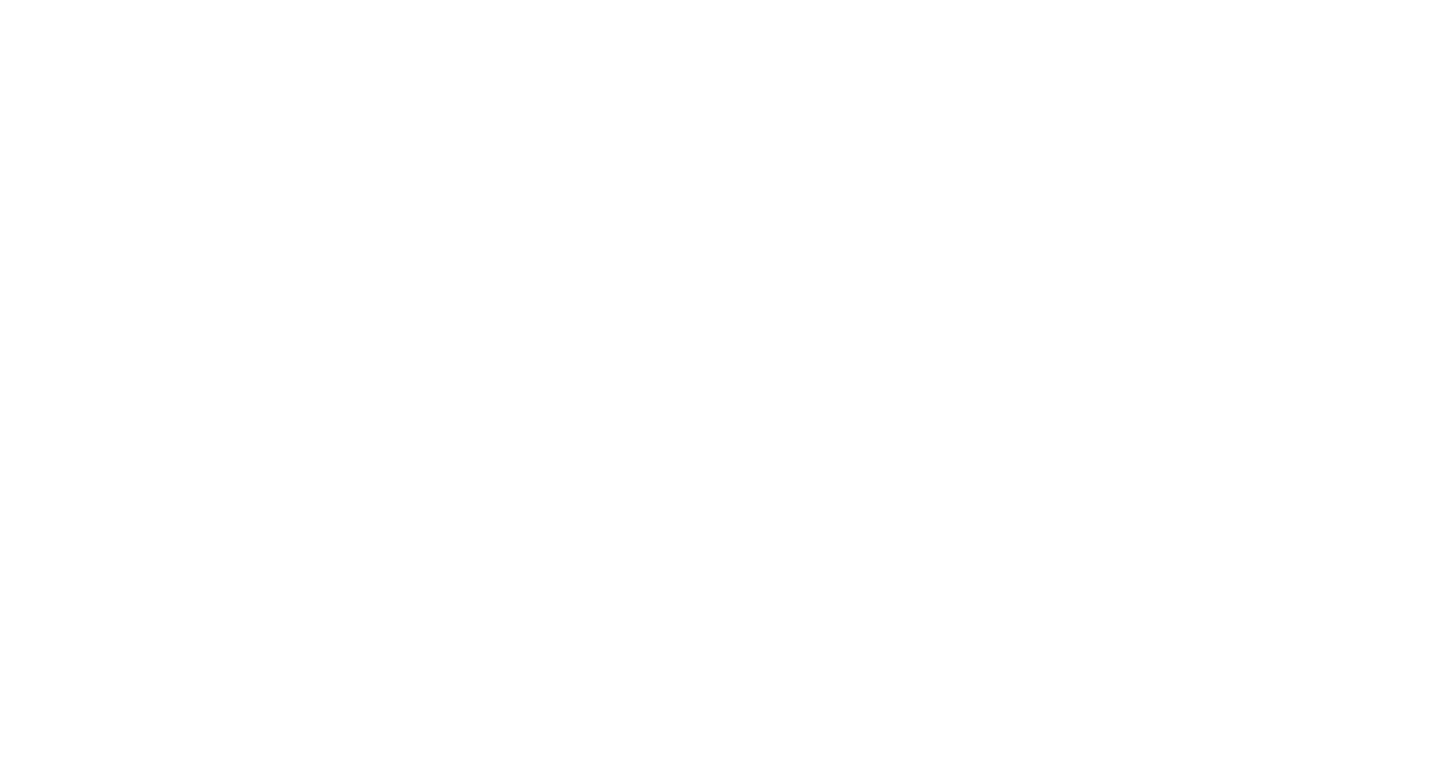 scroll, scrollTop: 0, scrollLeft: 0, axis: both 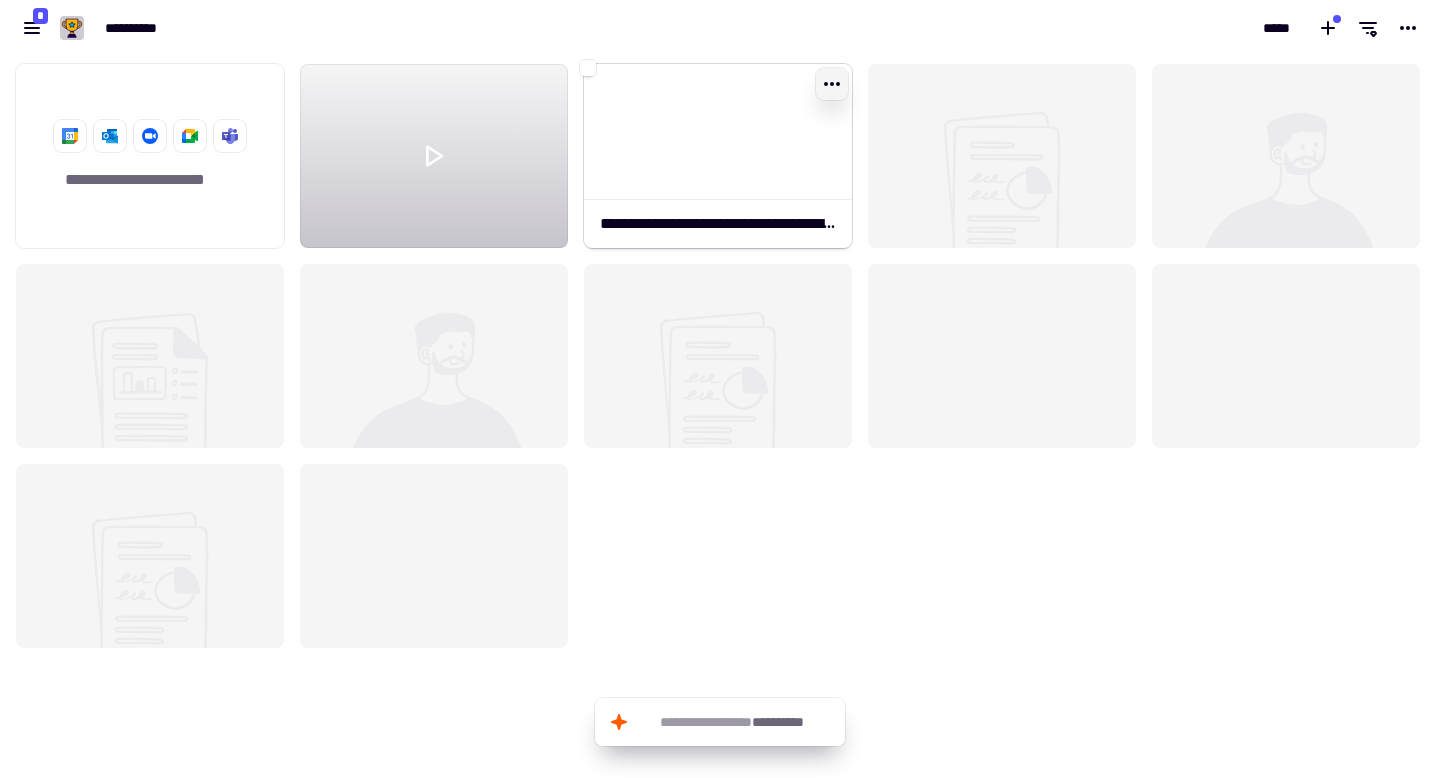 click 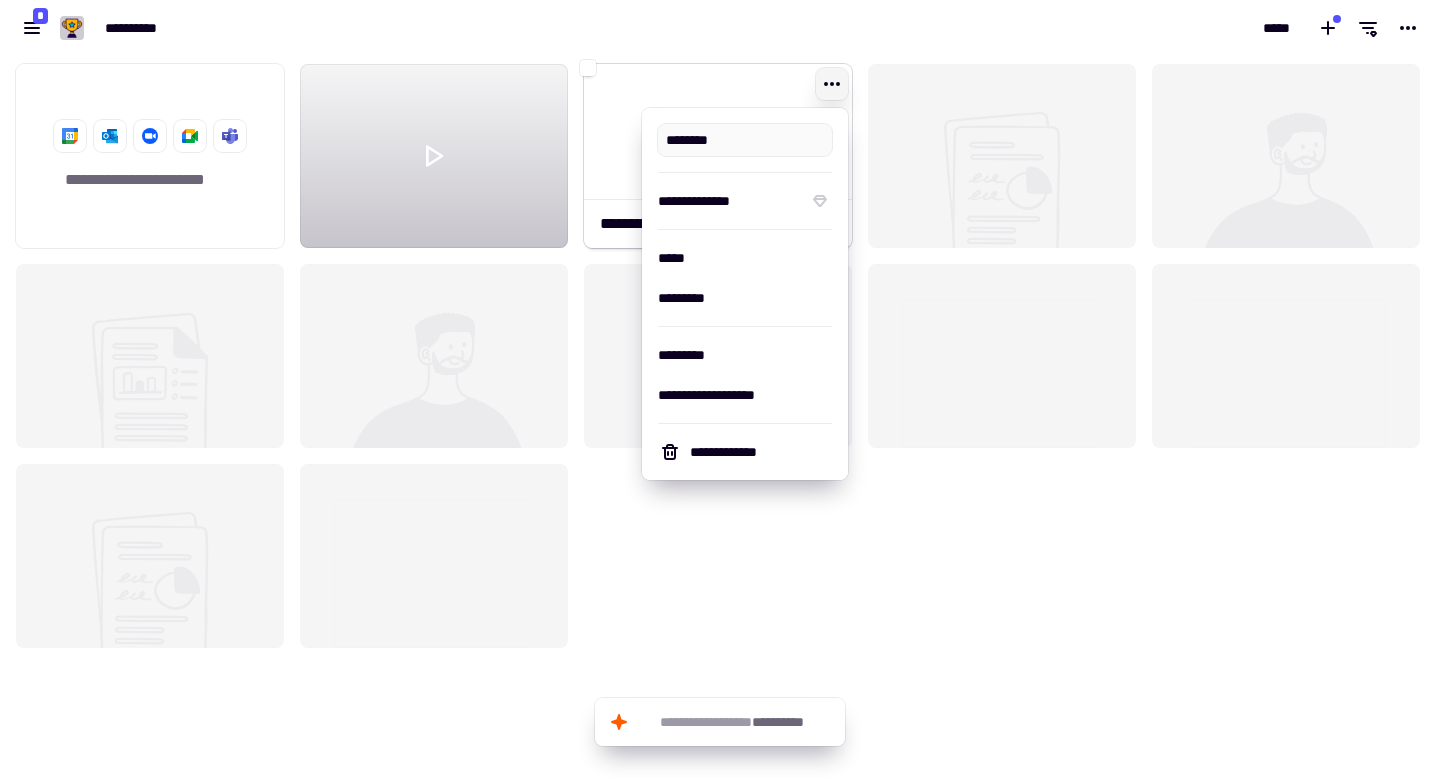 type on "**********" 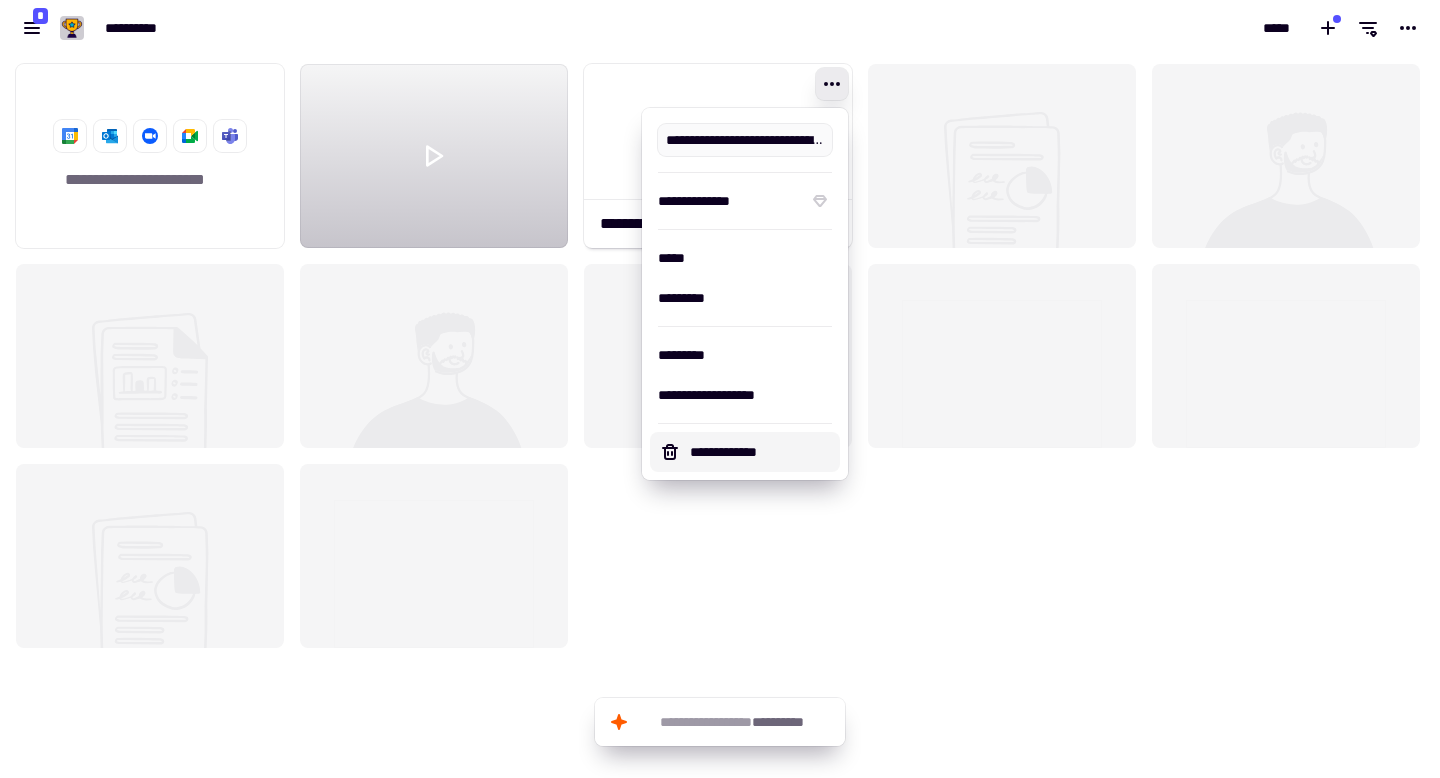 click on "**********" at bounding box center [761, 452] 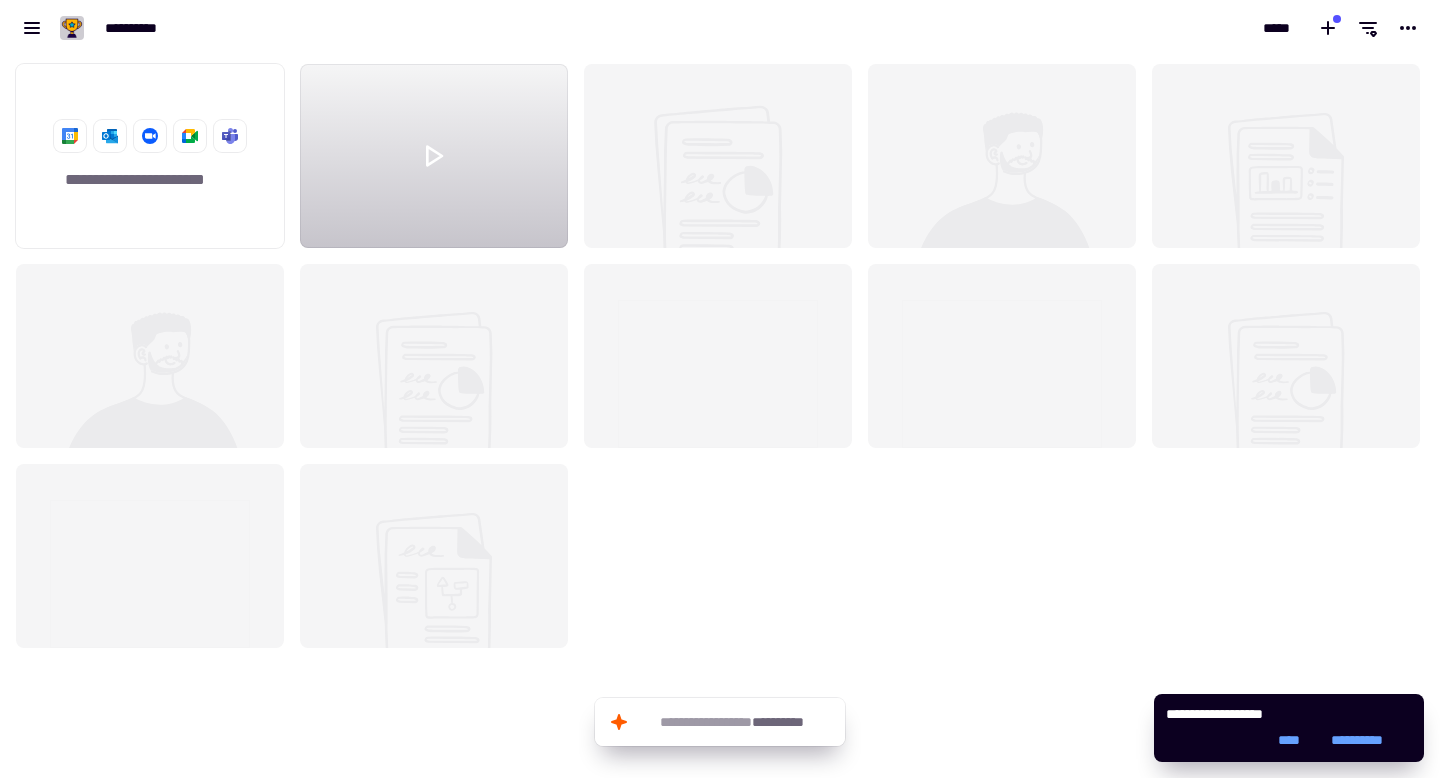click 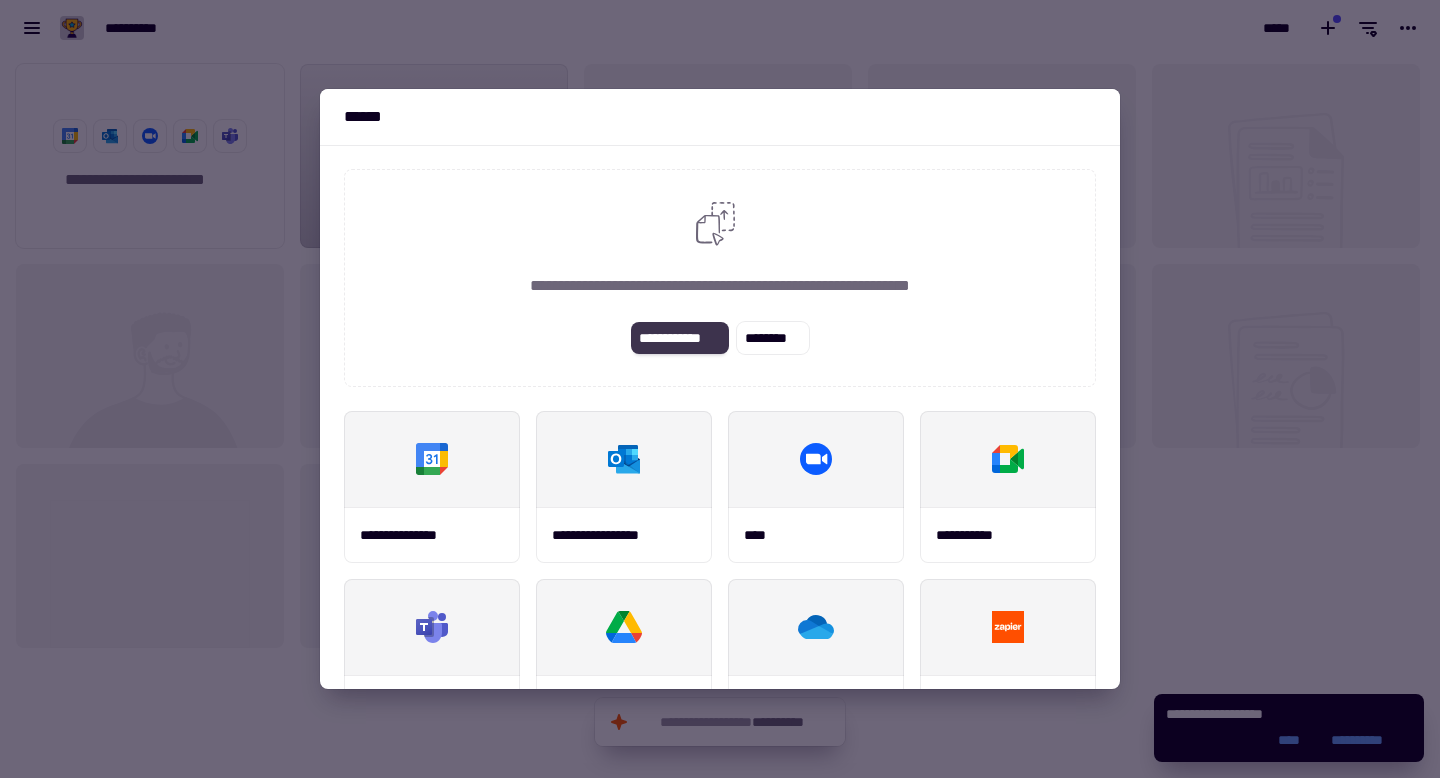 click on "**********" 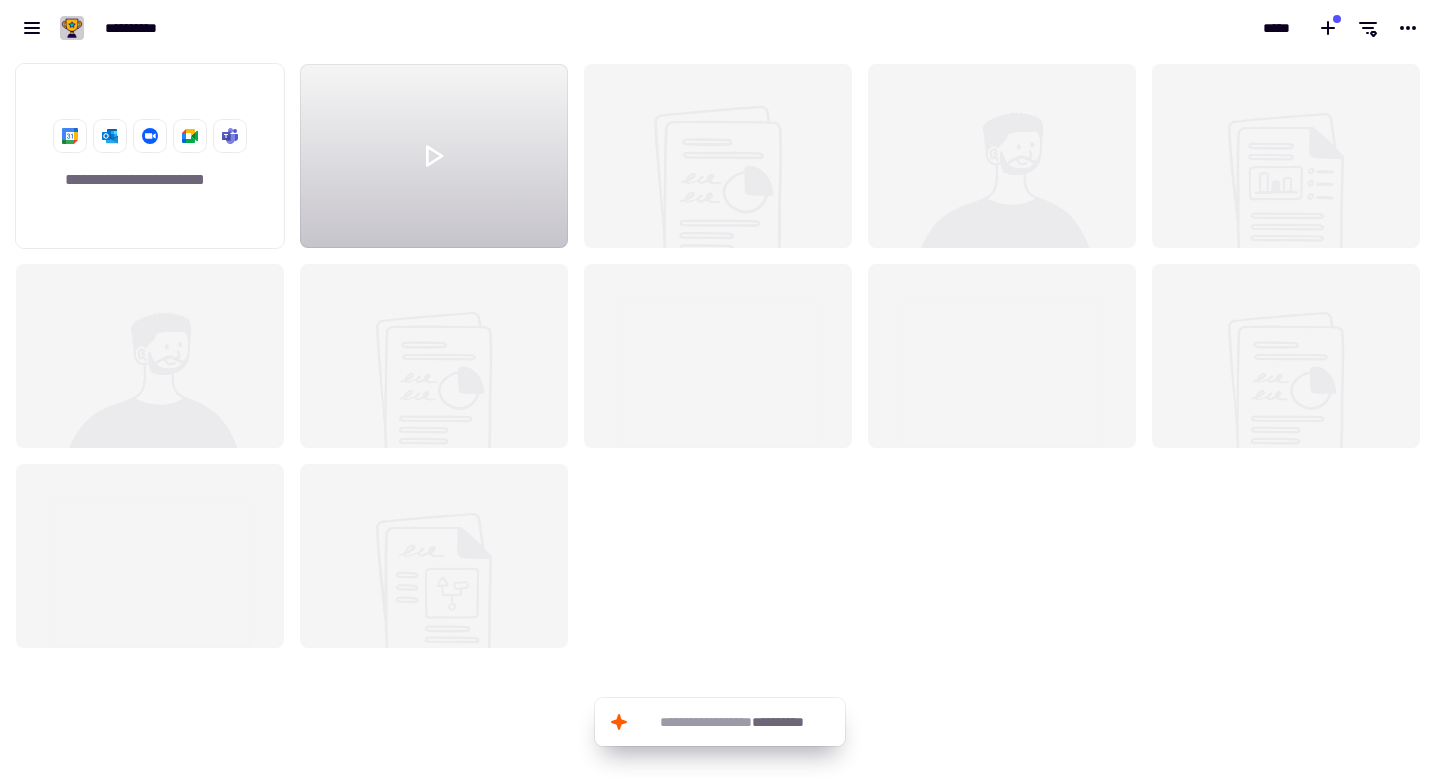 click 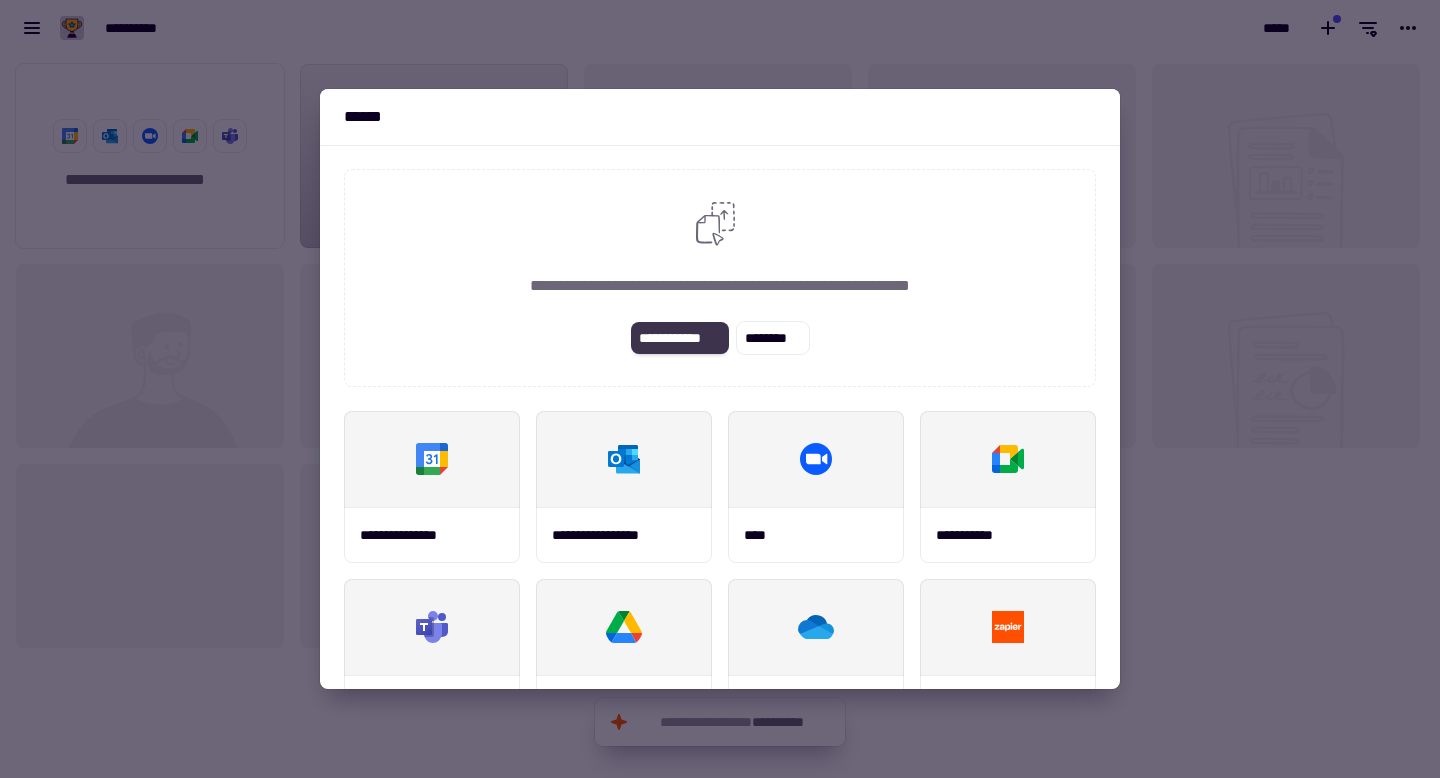 click on "**********" 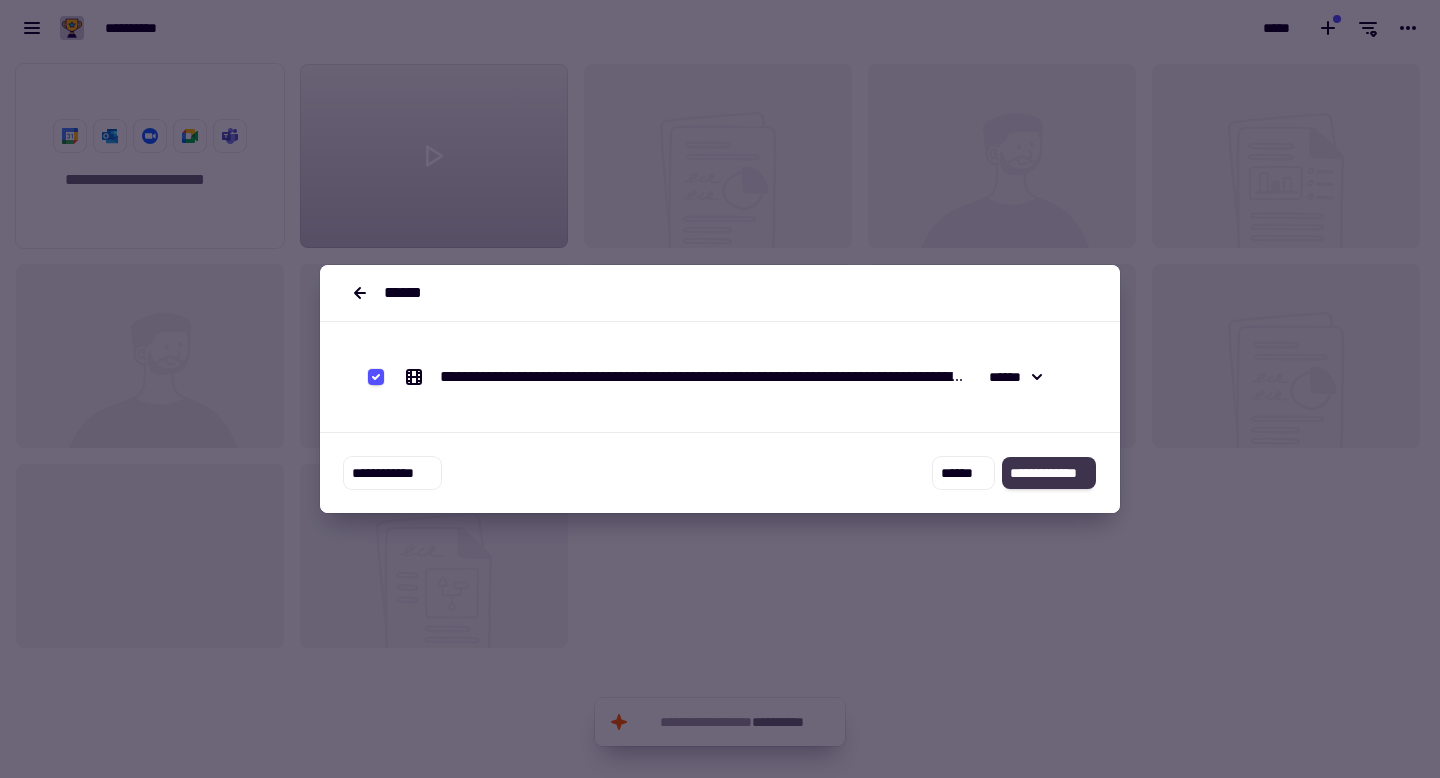 click on "**********" 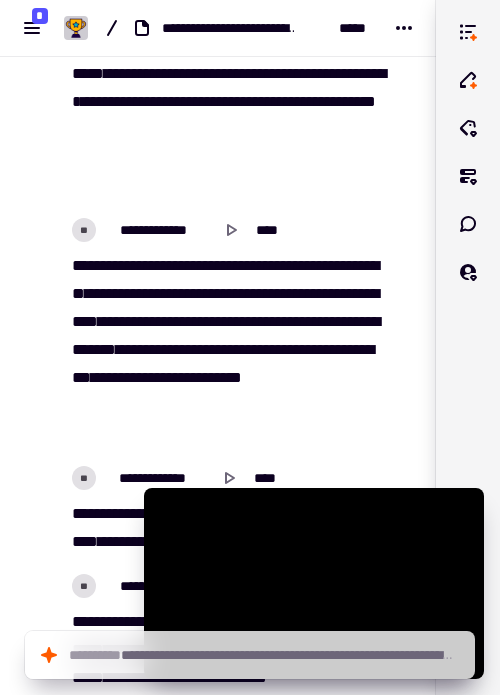scroll, scrollTop: 1077, scrollLeft: 0, axis: vertical 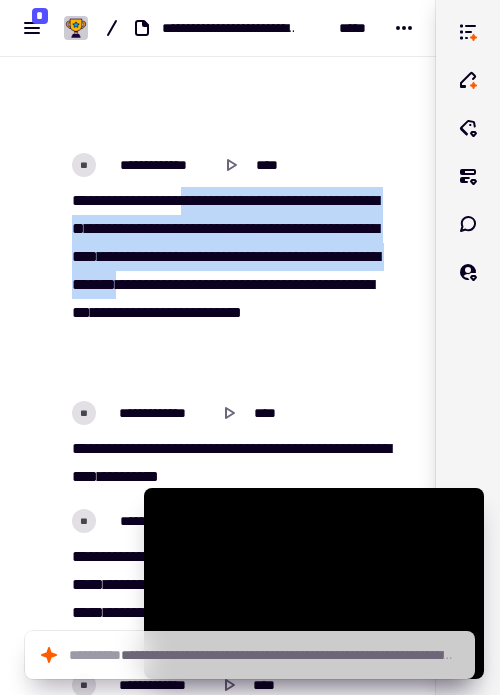 drag, startPoint x: 197, startPoint y: 199, endPoint x: 165, endPoint y: 308, distance: 113.600174 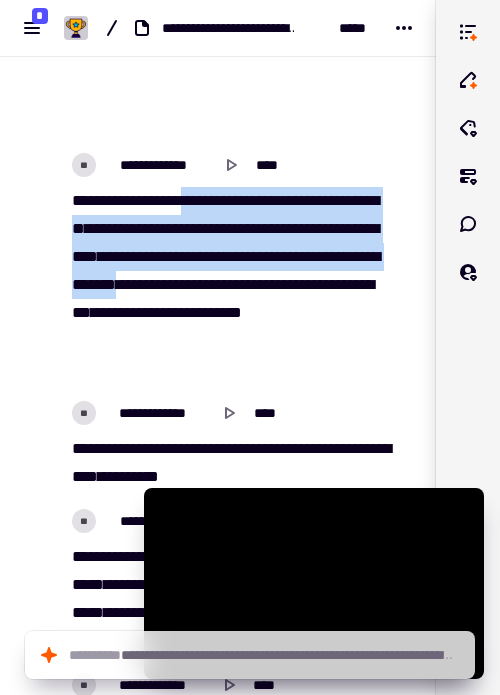 click on "**********" at bounding box center (230, 285) 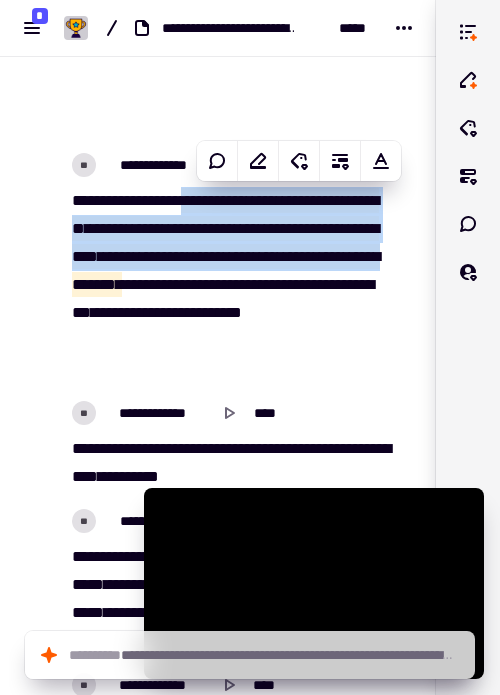 copy on "**********" 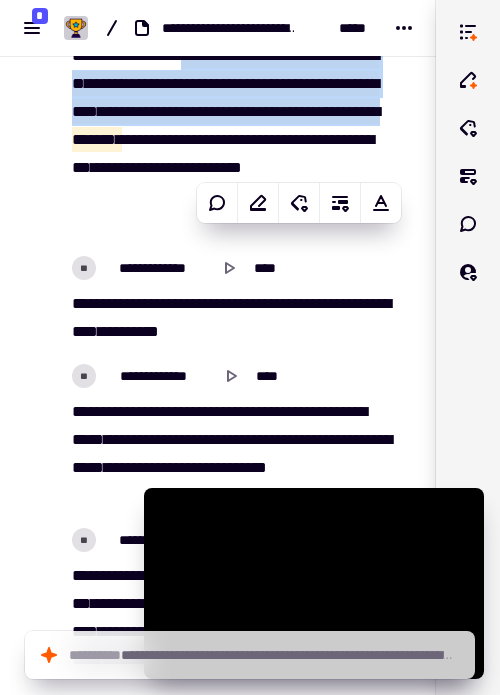scroll, scrollTop: 1224, scrollLeft: 0, axis: vertical 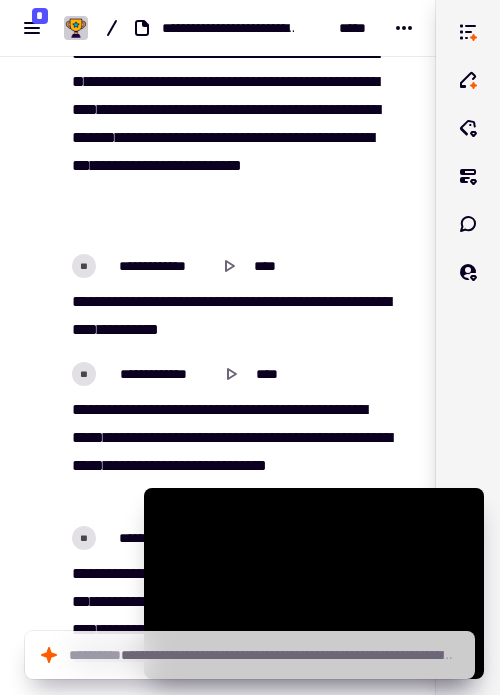 click on "*********   **   *******   ****   ****   *******   ****   ****   *****   *****   *******   ***   ********   ***   **   ****   ***   ***   *****   *****   *******   *******   *** *" at bounding box center [230, 452] 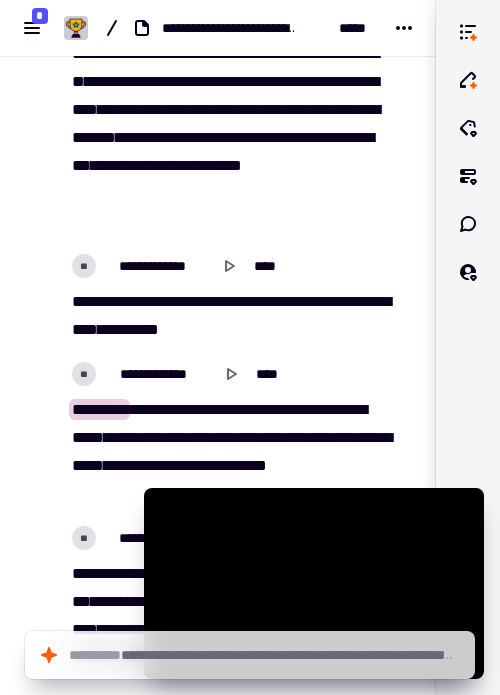 click on "**********" at bounding box center (218, 11980) 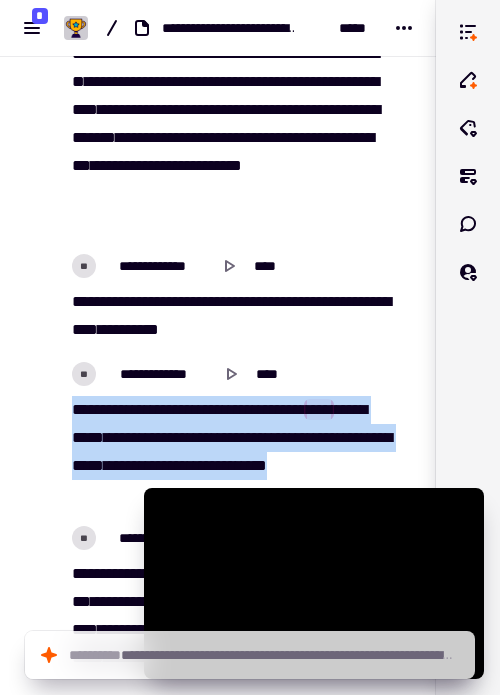drag, startPoint x: 68, startPoint y: 406, endPoint x: 253, endPoint y: 481, distance: 199.62465 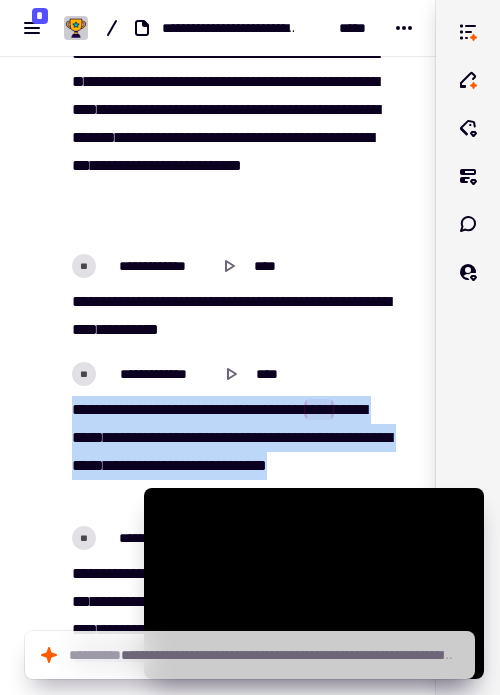click on "*********   **   *******   ****   ****   *******   ****   ****   *****   *****   *******   ***   ********   ***   **   ****   ***   ***   *****   *****   *******   *******   *** *" at bounding box center (230, 452) 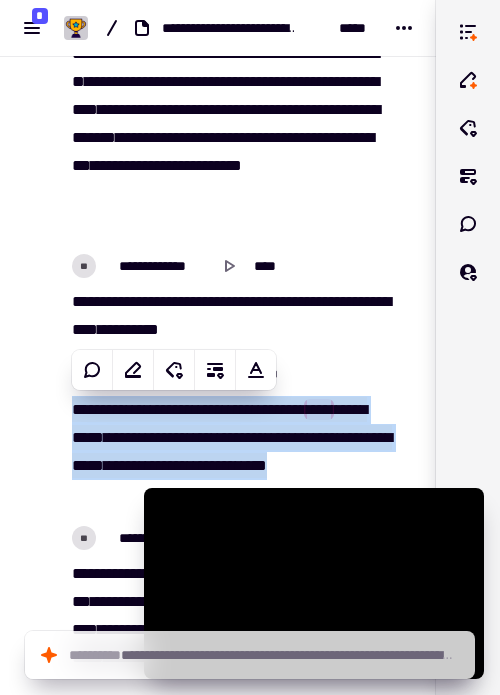copy on "*********   **   *******   ****   ****   *******   ****   ****   *****   *****   *******   ***   ********   ***   **   ****   ***   ***   *****   *****   *******   *******   *** *" 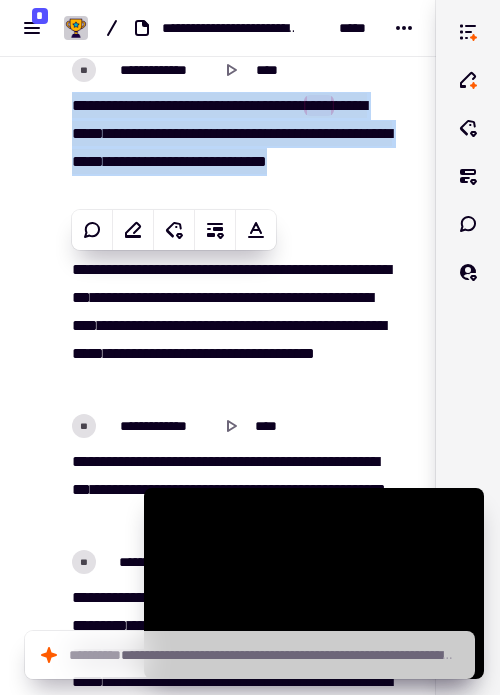 scroll, scrollTop: 1557, scrollLeft: 0, axis: vertical 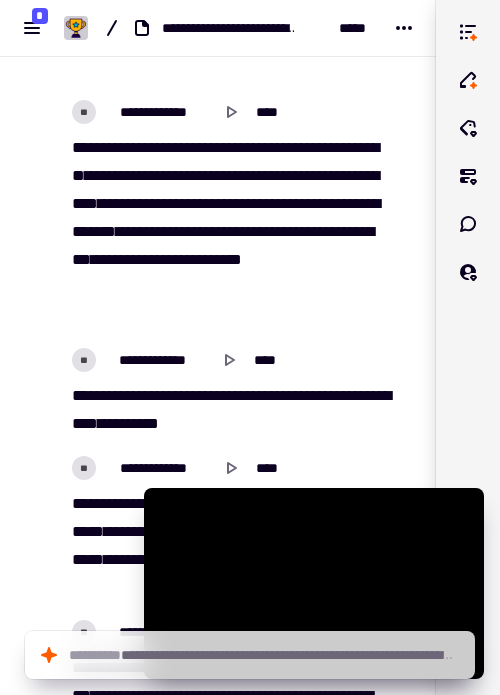 click on "**********" at bounding box center (230, 232) 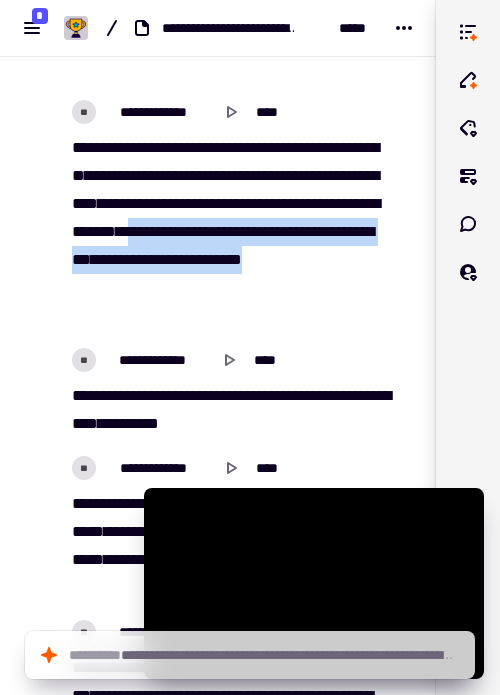 drag, startPoint x: 174, startPoint y: 258, endPoint x: 208, endPoint y: 310, distance: 62.1289 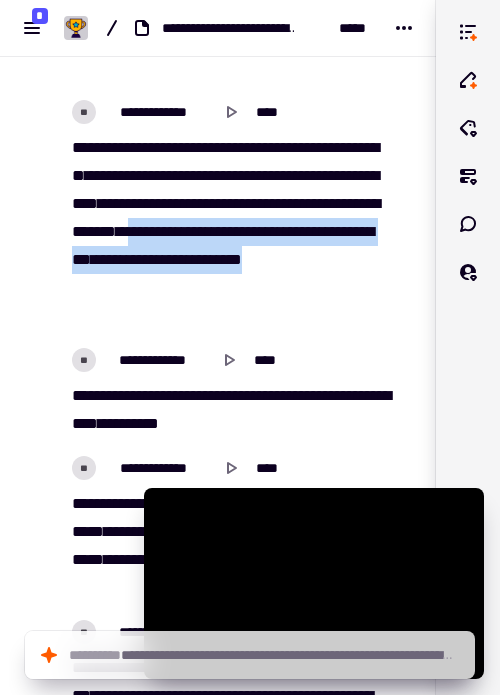 click on "**********" at bounding box center (230, 232) 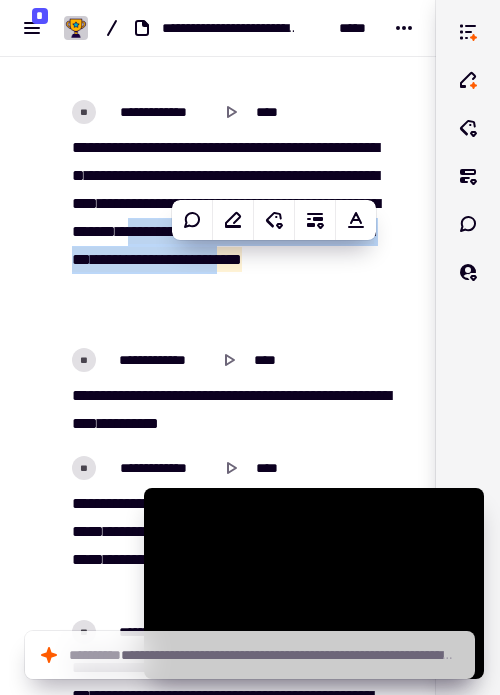 copy on "********   ****   ********   **   ******   *******   ***   ****   *****   ****   ***   ****" 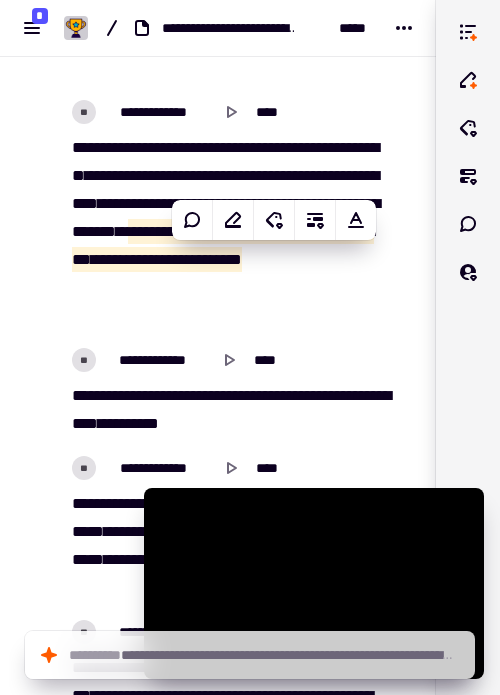 click on "**********" at bounding box center (218, 11882) 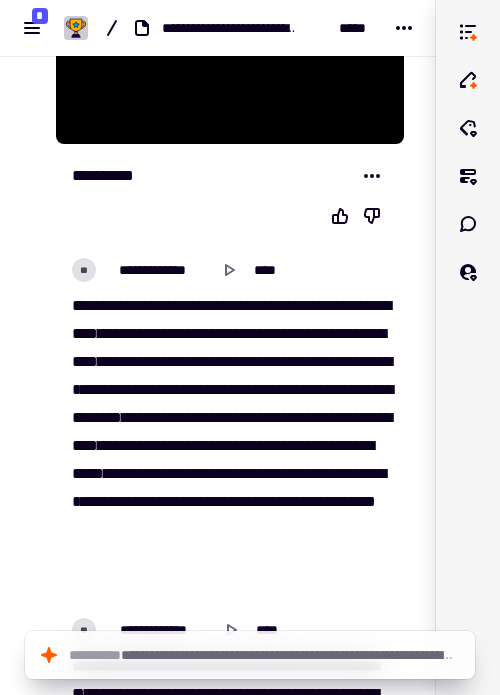 scroll, scrollTop: 693, scrollLeft: 0, axis: vertical 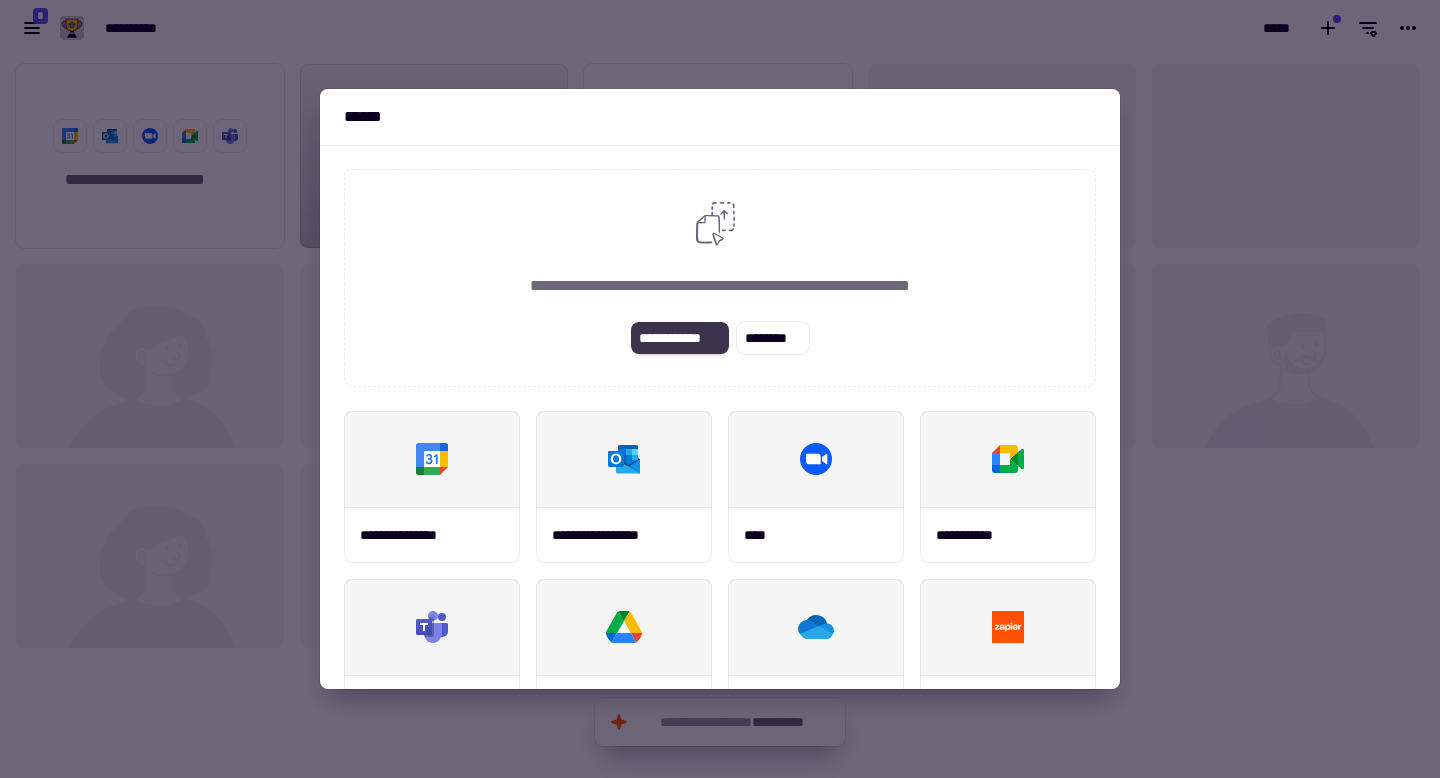click on "**********" 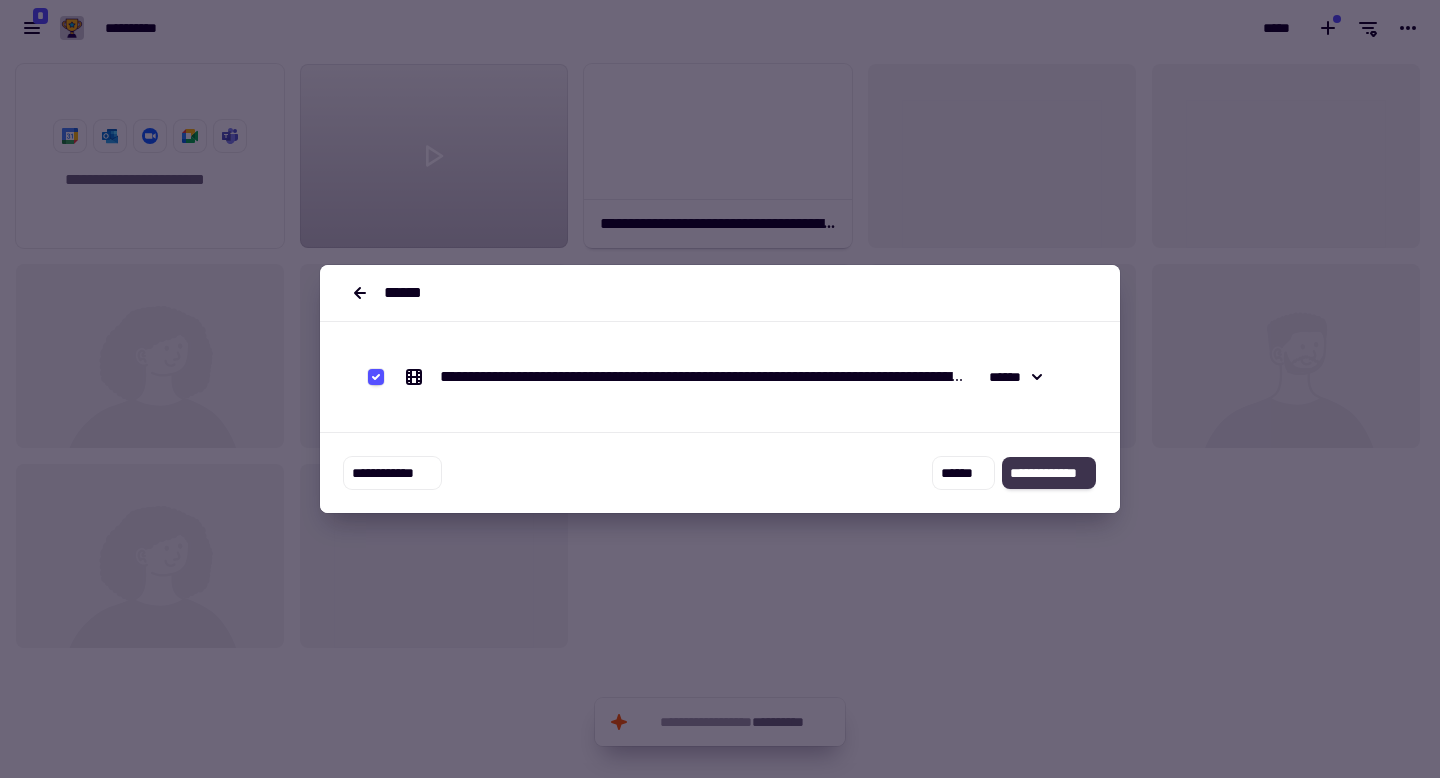 click on "**********" 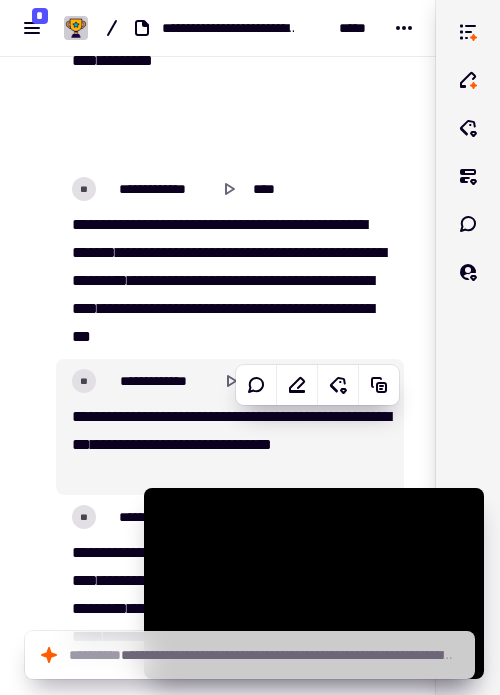 scroll, scrollTop: 1635, scrollLeft: 0, axis: vertical 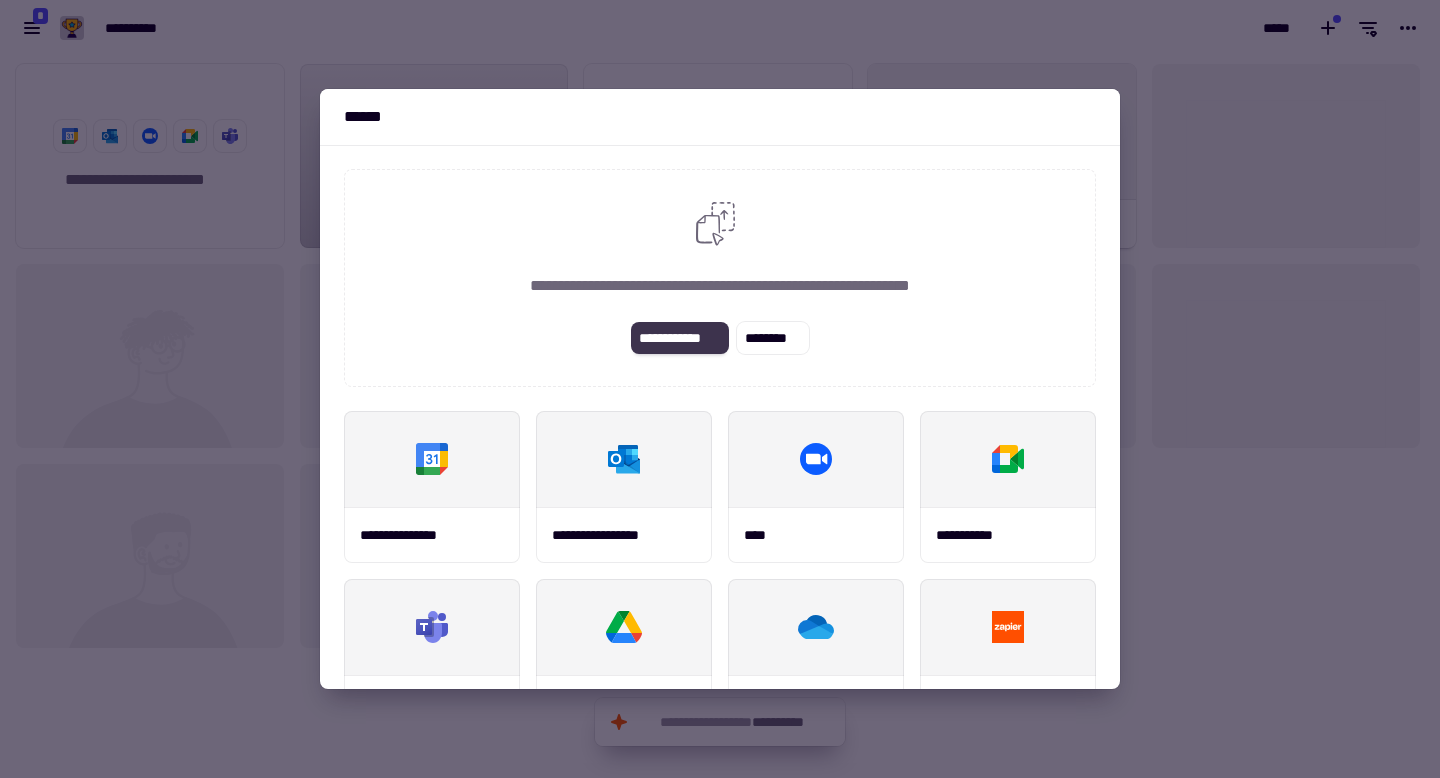 click on "**********" 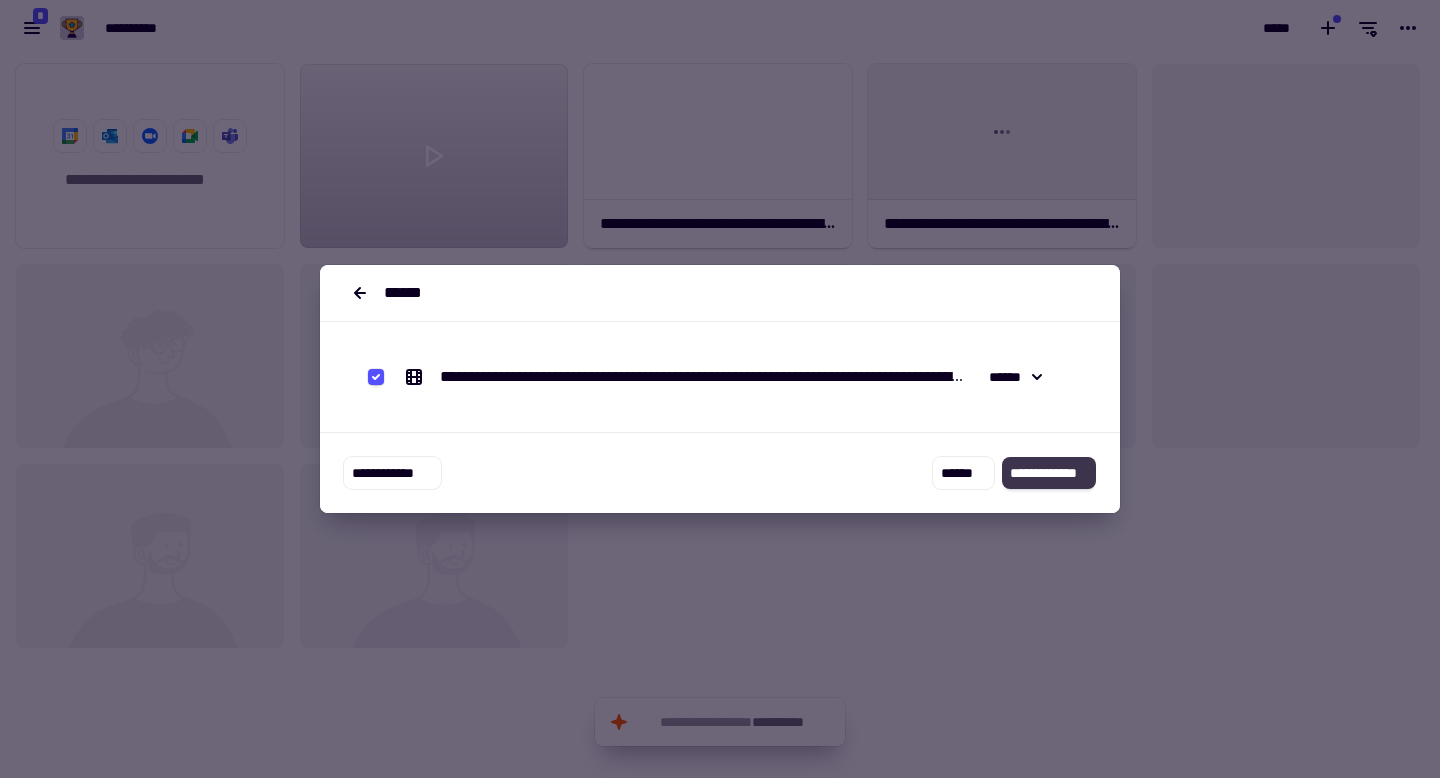 click on "**********" 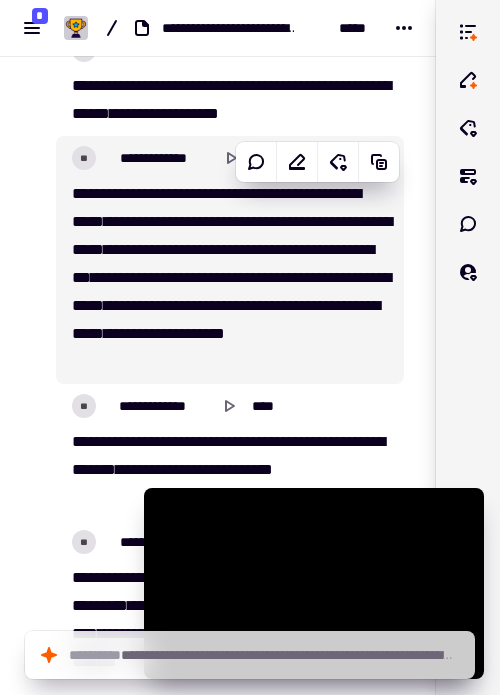 scroll, scrollTop: 1347, scrollLeft: 0, axis: vertical 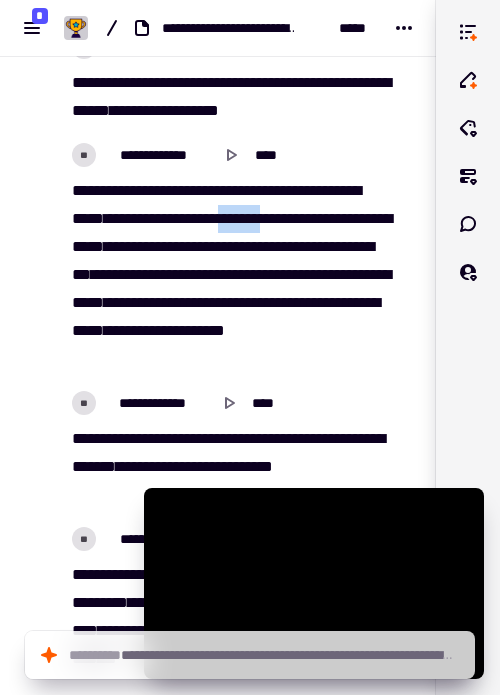 drag, startPoint x: 281, startPoint y: 219, endPoint x: 344, endPoint y: 223, distance: 63.126858 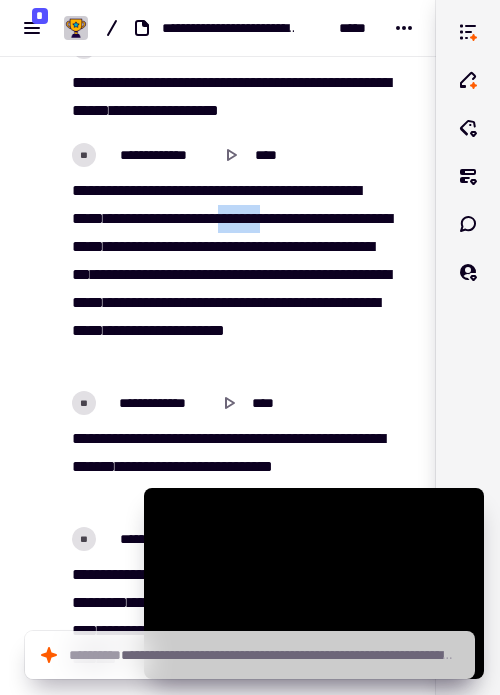 click on "*******" at bounding box center [239, 218] 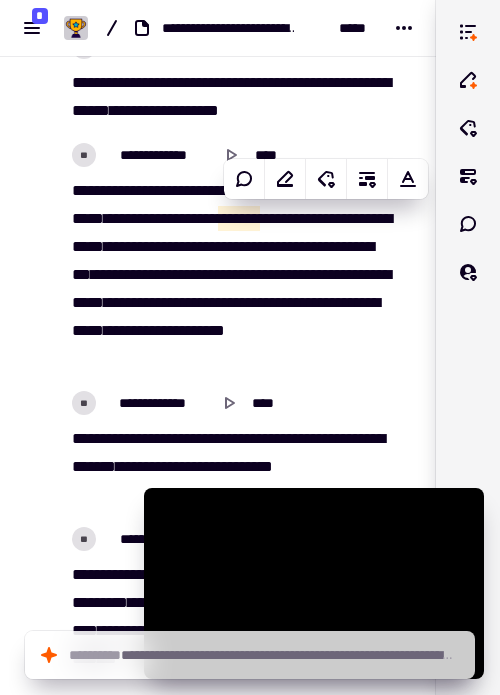 copy on "*******" 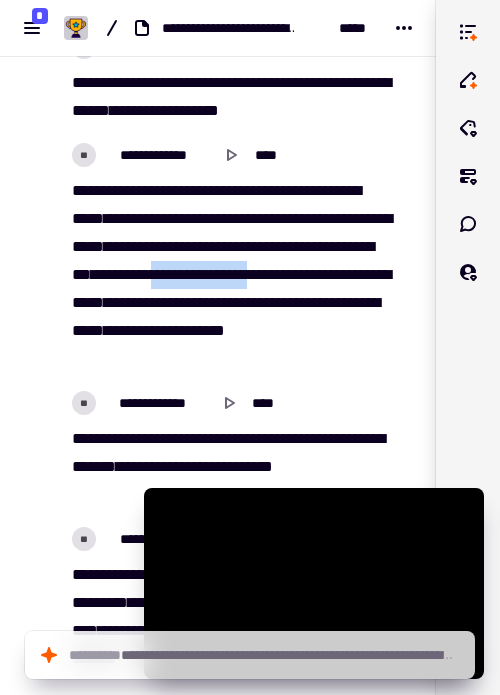 drag, startPoint x: 68, startPoint y: 303, endPoint x: 192, endPoint y: 305, distance: 124.01613 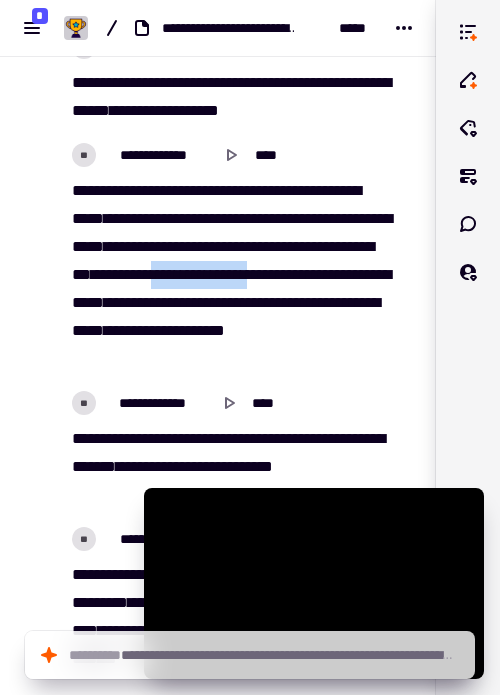 click on "[FIRST] [LAST] [STREET] [CITY] [STATE] [ZIP] [COUNTRY] [PHONE] [EMAIL]" at bounding box center (230, 275) 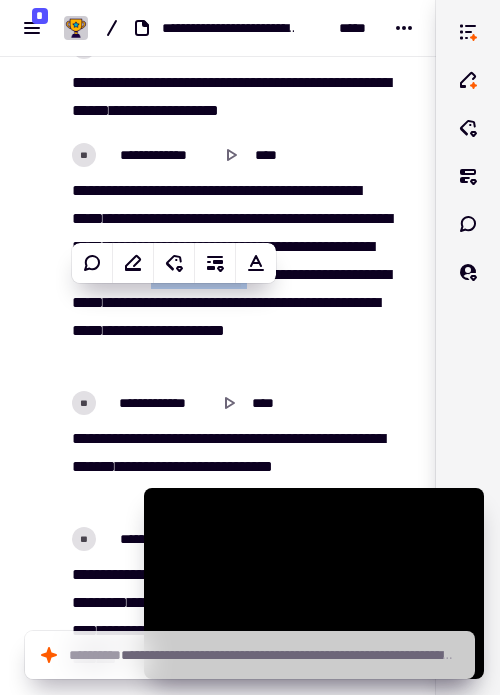 copy on "****   ****   *****" 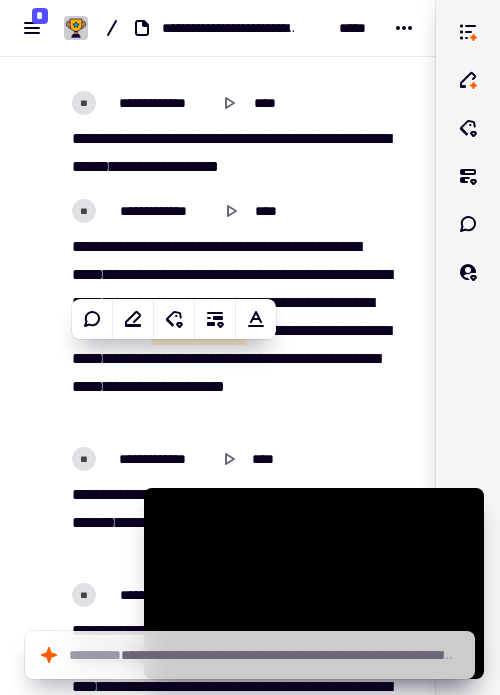 scroll, scrollTop: 1267, scrollLeft: 0, axis: vertical 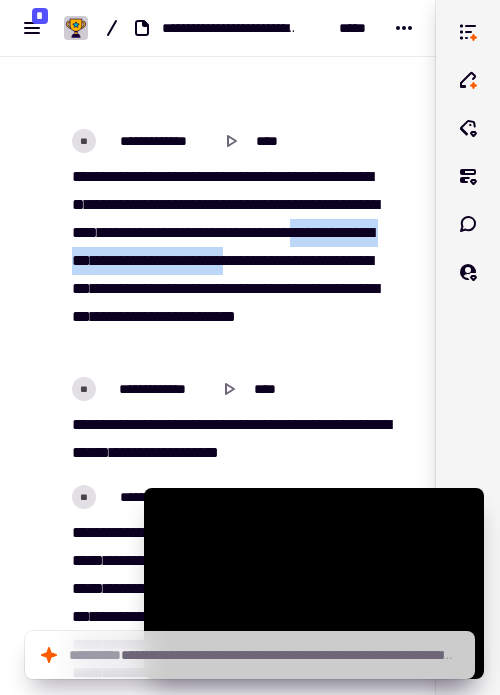 drag, startPoint x: 241, startPoint y: 259, endPoint x: 219, endPoint y: 279, distance: 29.732138 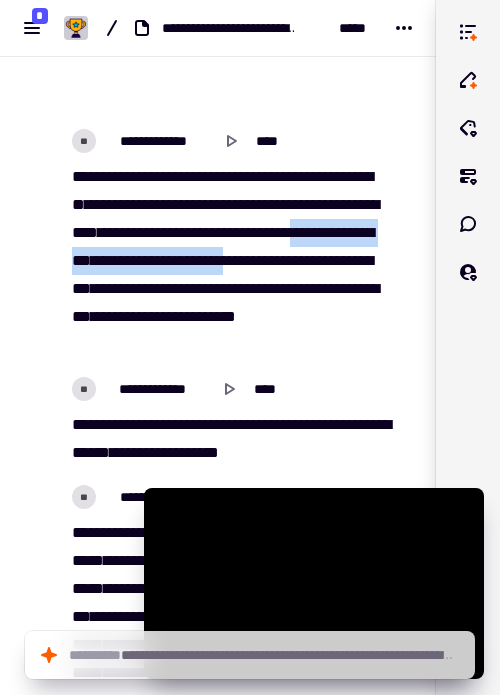 click on "[FIRST] [LAST] [STREET] [CITY] [STATE] [ZIP] [COUNTRY] [PHONE] [EMAIL]" at bounding box center [230, 261] 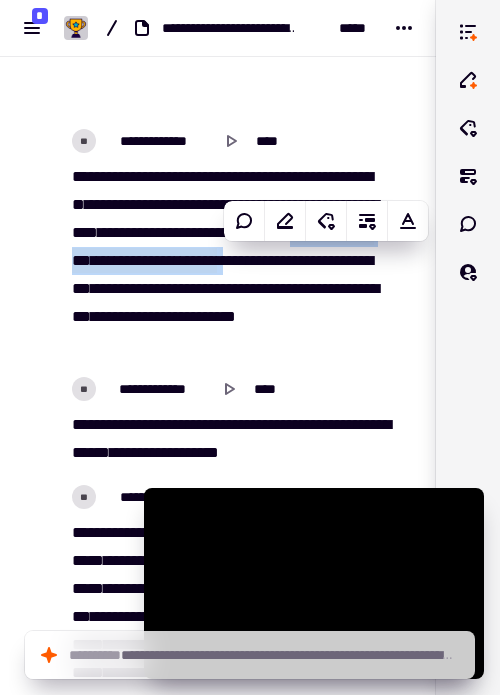 copy on "[FIRST] [LAST] [STREET] [CITY] [STATE] [ZIP] [COUNTRY] [PHONE] [EMAIL]" 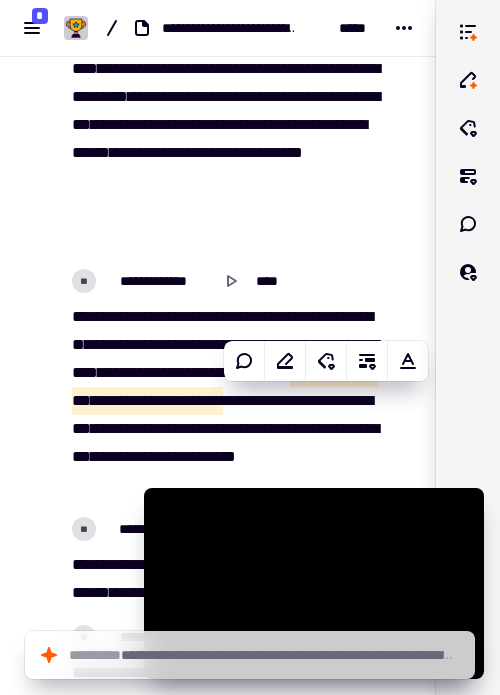 scroll, scrollTop: 914, scrollLeft: 0, axis: vertical 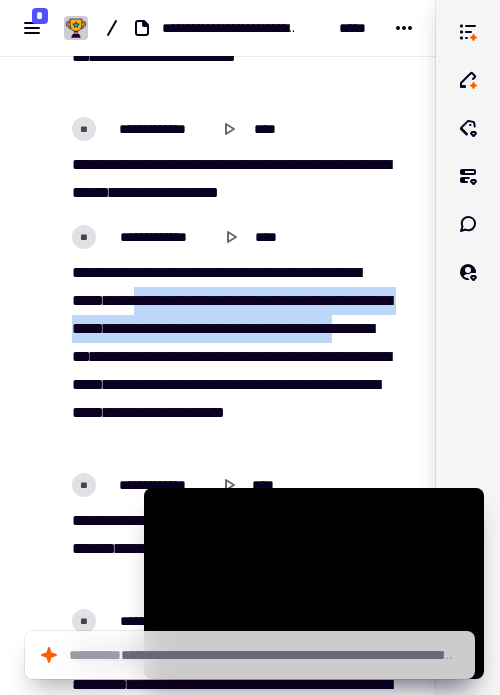 drag, startPoint x: 176, startPoint y: 298, endPoint x: 240, endPoint y: 354, distance: 85.04117 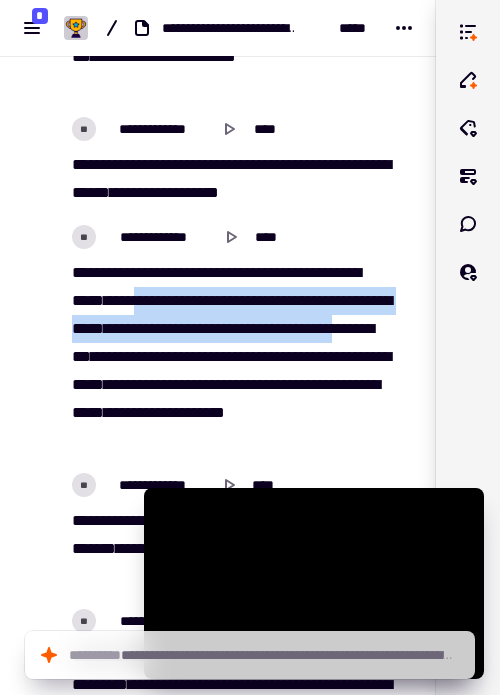 click on "[FIRST] [LAST] [STREET] [CITY] [STATE] [ZIP] [COUNTRY] [PHONE] [EMAIL]" at bounding box center (230, 357) 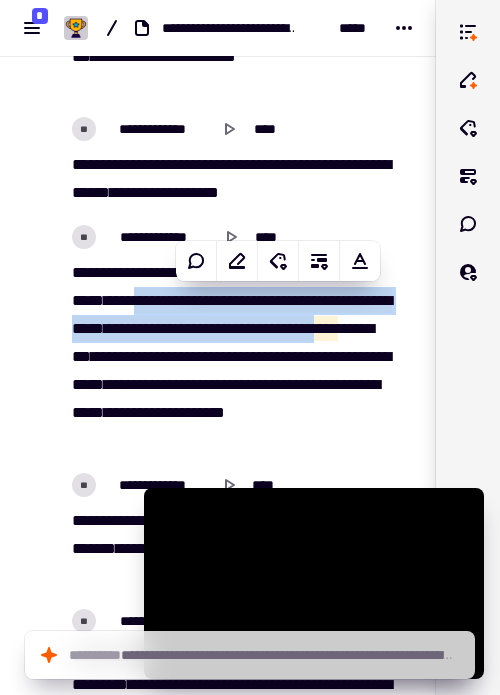 copy on "[FIRST] [LAST] [STREET] [CITY] [STATE] [ZIP] [COUNTRY] [PHONE] [EMAIL]" 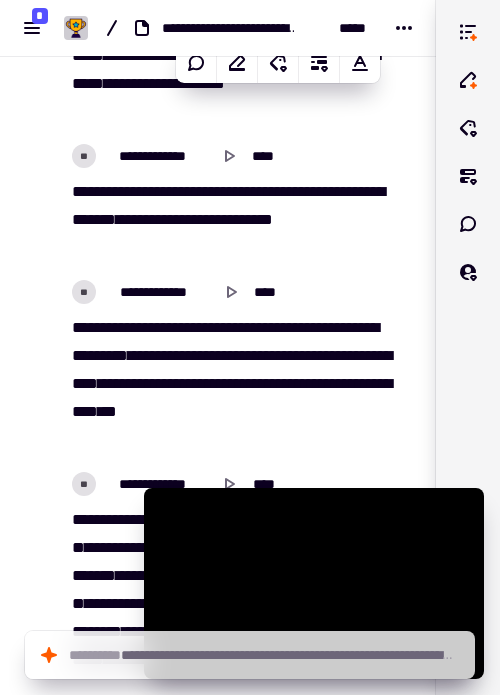 scroll, scrollTop: 1570, scrollLeft: 0, axis: vertical 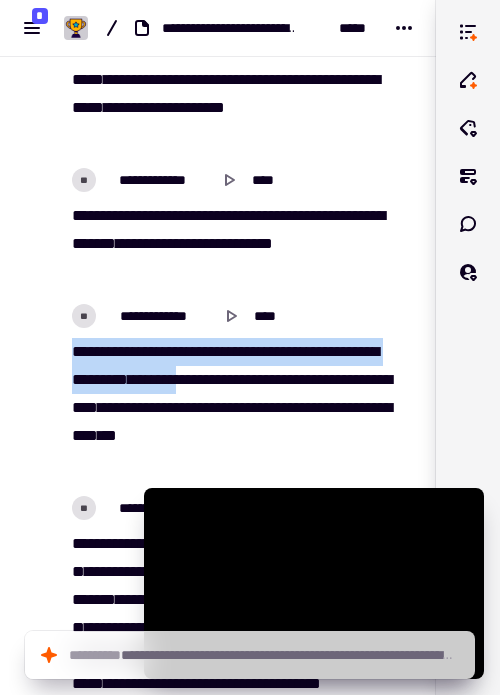 drag, startPoint x: 71, startPoint y: 349, endPoint x: 283, endPoint y: 383, distance: 214.7091 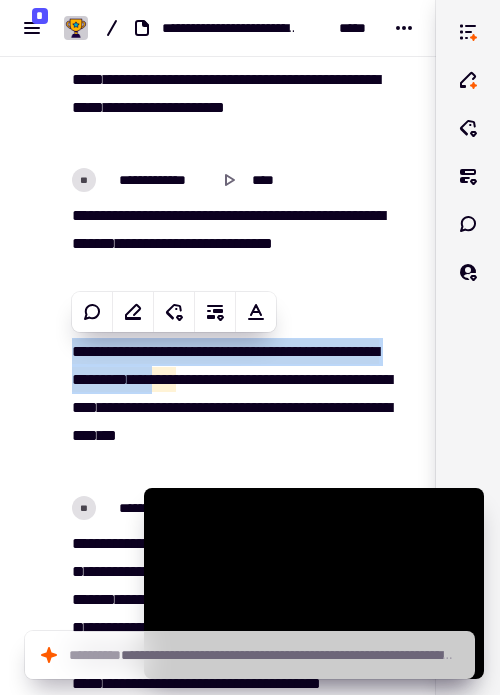 copy on "[FIRST] [LAST] [STREET] [CITY] [STATE] [ZIP] [COUNTRY] [PHONE] [EMAIL]" 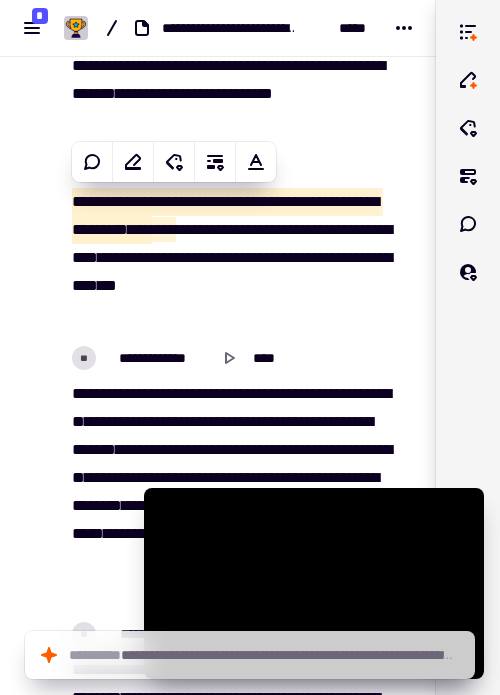 scroll, scrollTop: 1725, scrollLeft: 0, axis: vertical 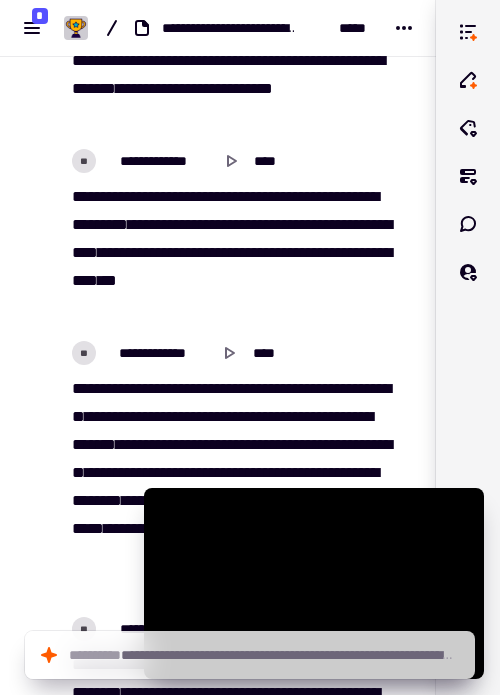 drag, startPoint x: 76, startPoint y: 284, endPoint x: 353, endPoint y: 282, distance: 277.00723 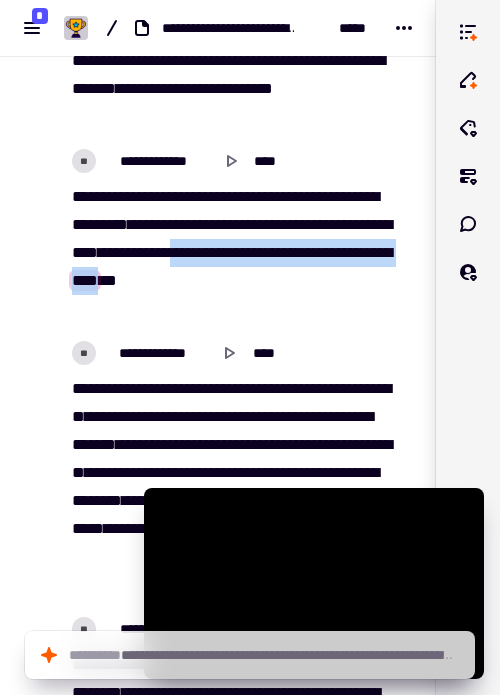 drag, startPoint x: 73, startPoint y: 277, endPoint x: 367, endPoint y: 276, distance: 294.0017 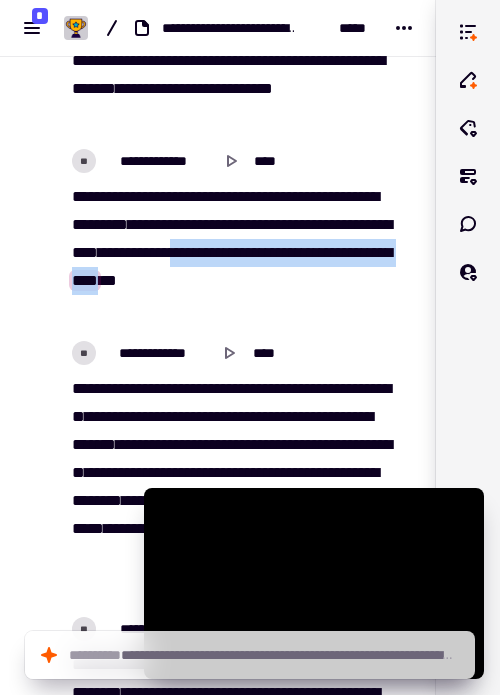 click on "[FIRST] [LAST] [STREET] [CITY] [STATE] [ZIP] [COUNTRY] [PHONE] [EMAIL]" at bounding box center [230, 253] 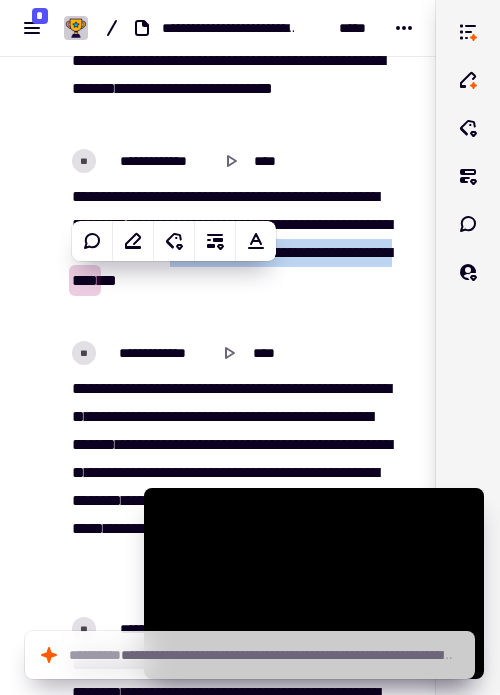 copy on "[FIRST] [LAST] [STREET] [CITY] [STATE] [ZIP] [COUNTRY] [PHONE] [EMAIL]" 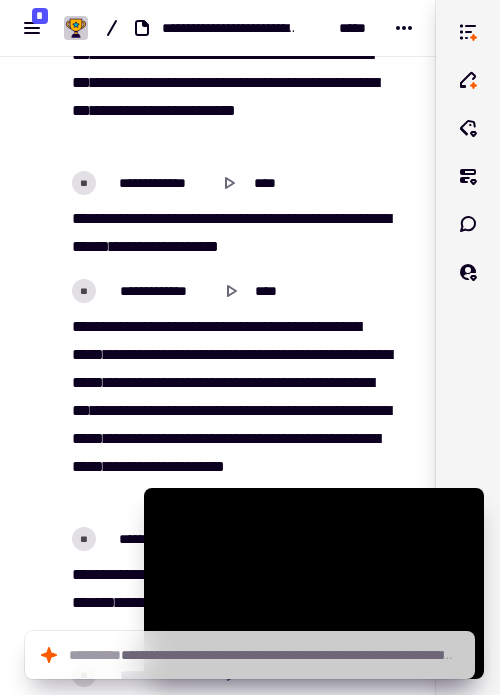 scroll, scrollTop: 1190, scrollLeft: 0, axis: vertical 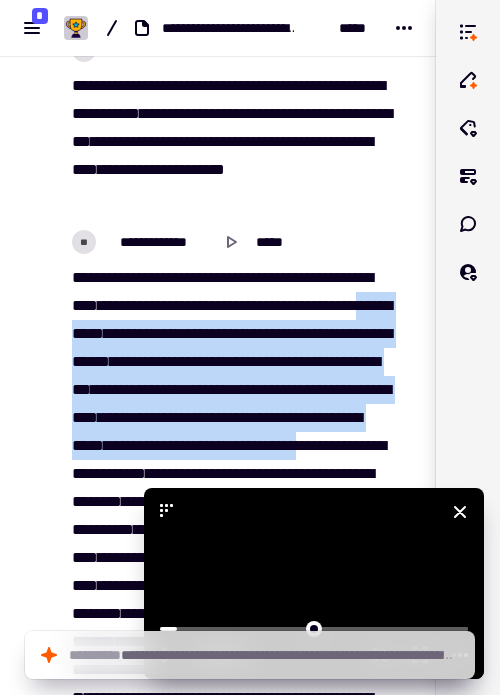 drag, startPoint x: 130, startPoint y: 334, endPoint x: 159, endPoint y: 504, distance: 172.4558 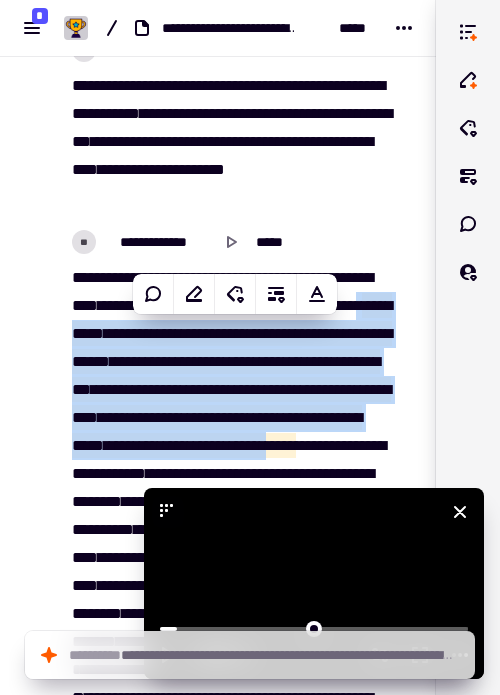 copy on "[FIRST] [LAST] [STREET] [CITY] [STATE] [ZIP] [COUNTRY] [PHONE] [EMAIL]" 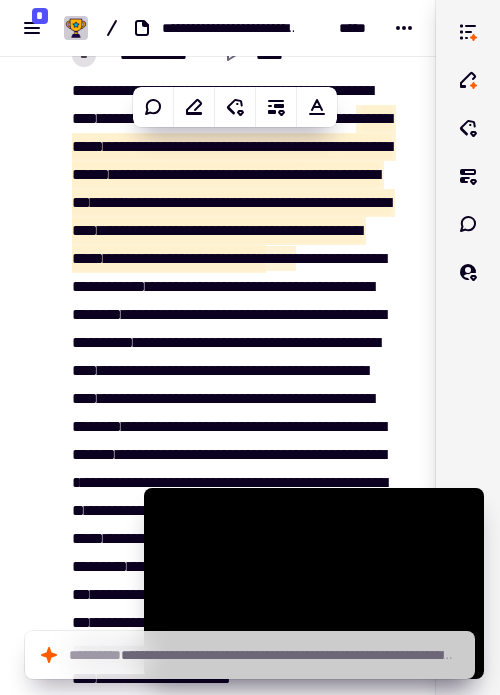 scroll, scrollTop: 10252, scrollLeft: 0, axis: vertical 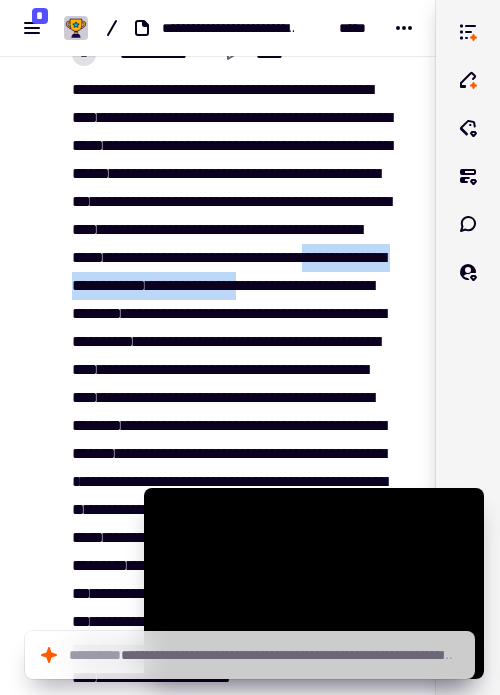 drag, startPoint x: 164, startPoint y: 315, endPoint x: 173, endPoint y: 344, distance: 30.364452 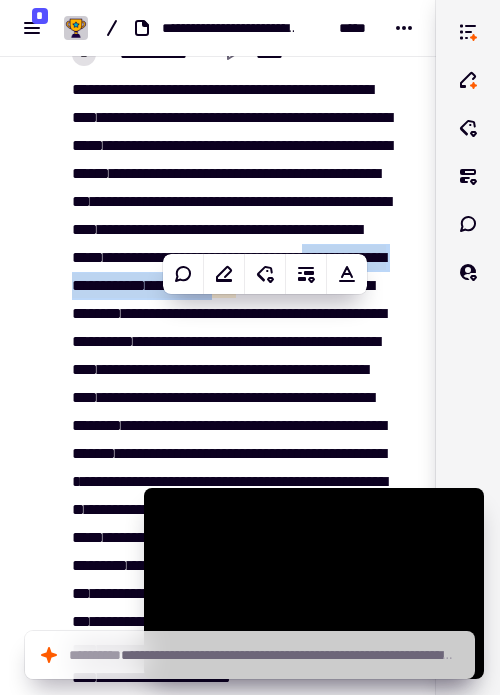 copy on "[FIRST] [LAST] [STREET] [CITY] [STATE] [ZIP] [COUNTRY] [PHONE] [EMAIL]" 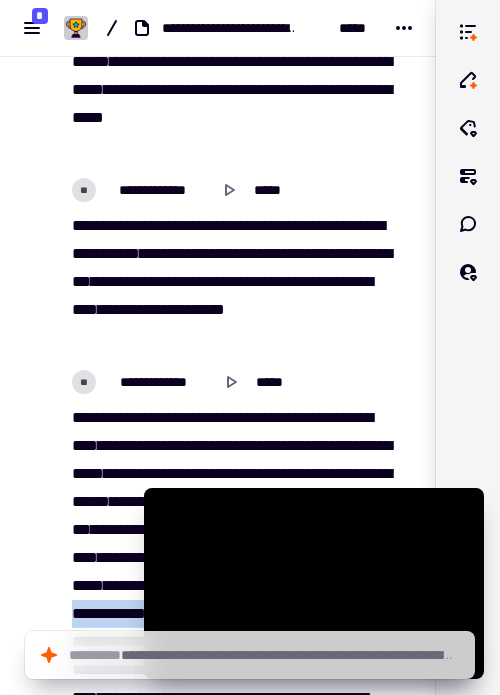 scroll, scrollTop: 9801, scrollLeft: 0, axis: vertical 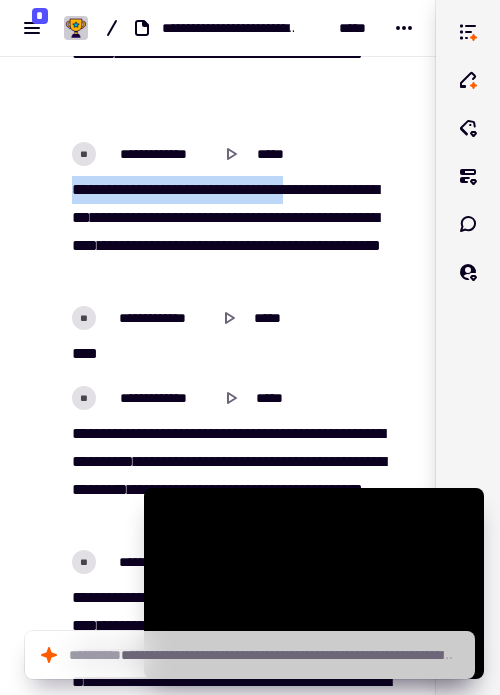 drag, startPoint x: 67, startPoint y: 192, endPoint x: 345, endPoint y: 179, distance: 278.3038 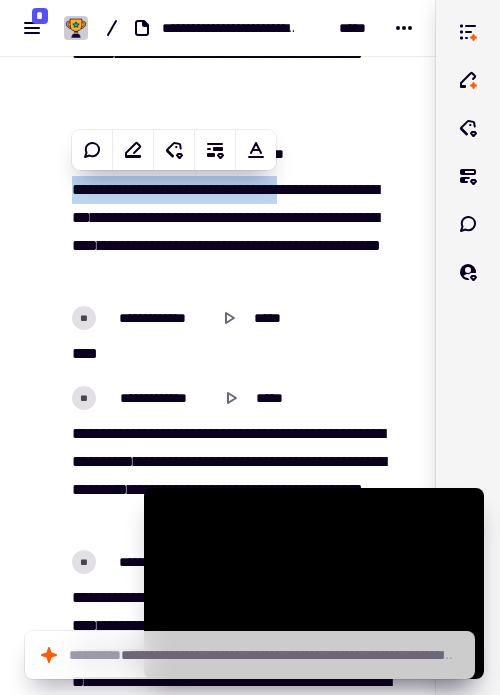 copy on "[FIRST] [LAST] [STREET] [CITY] [STATE] [ZIP] [COUNTRY] [PHONE] [EMAIL]" 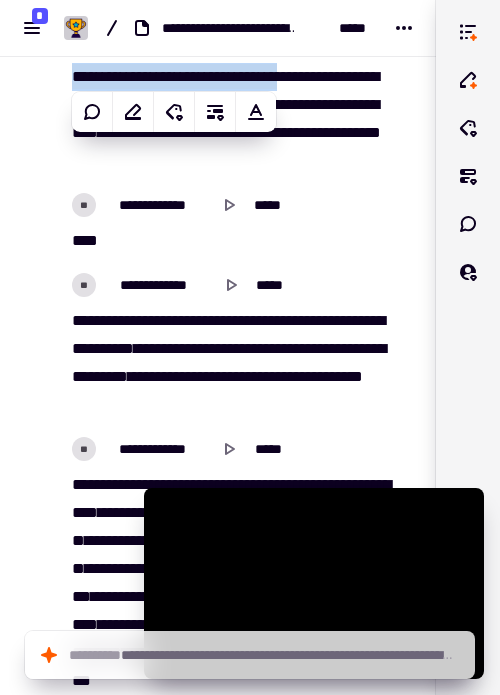 scroll, scrollTop: 16551, scrollLeft: 0, axis: vertical 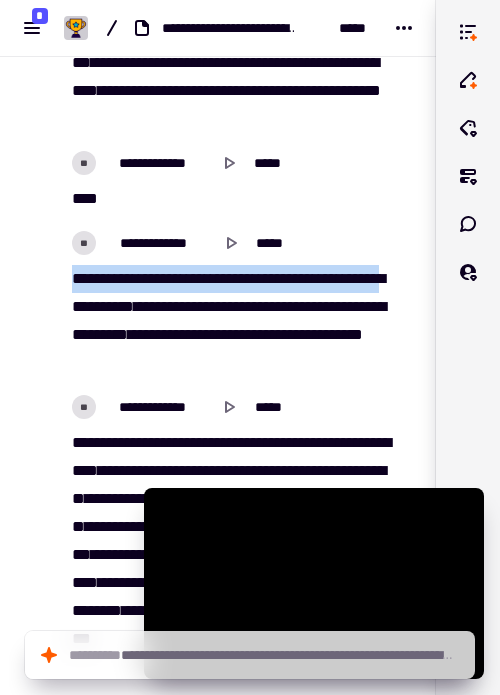 drag, startPoint x: 72, startPoint y: 279, endPoint x: 153, endPoint y: 303, distance: 84.48077 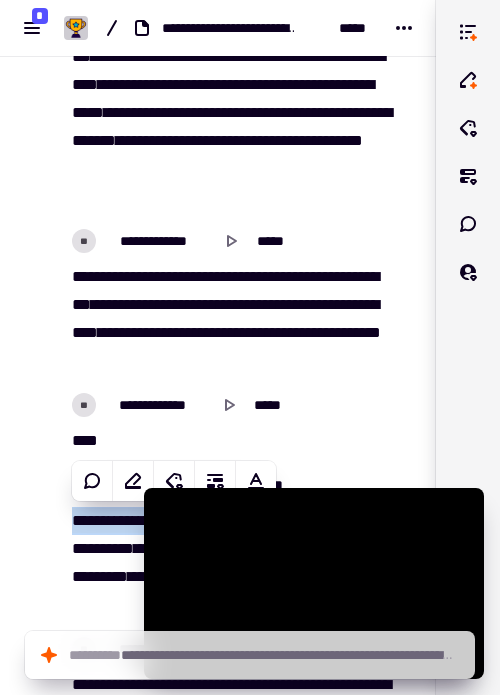 scroll, scrollTop: 16392, scrollLeft: 0, axis: vertical 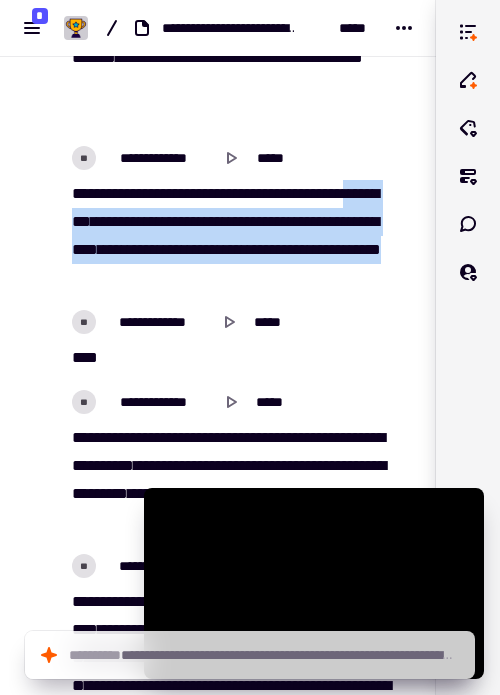 drag, startPoint x: 153, startPoint y: 220, endPoint x: 367, endPoint y: 282, distance: 222.80035 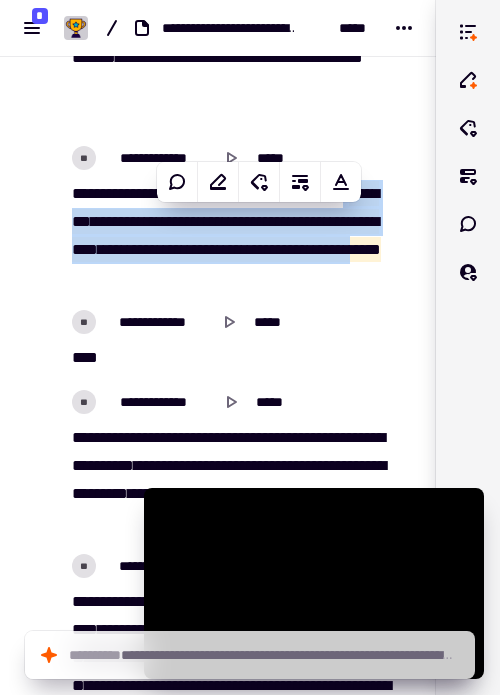 copy on "[FIRST] [LAST] [STREET] [CITY] [STATE] [ZIP] [COUNTRY] [PHONE] [EMAIL]" 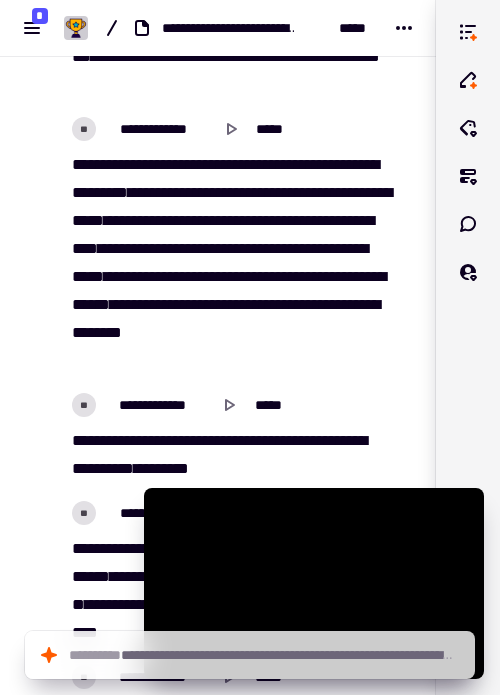 scroll, scrollTop: 12911, scrollLeft: 0, axis: vertical 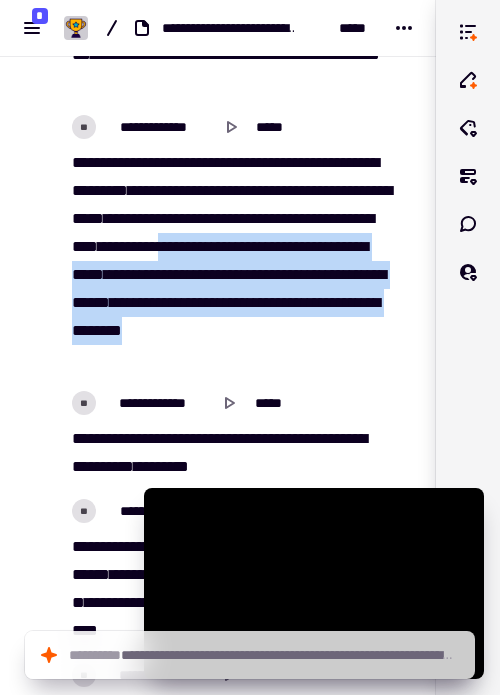 drag, startPoint x: 126, startPoint y: 277, endPoint x: 315, endPoint y: 360, distance: 206.4219 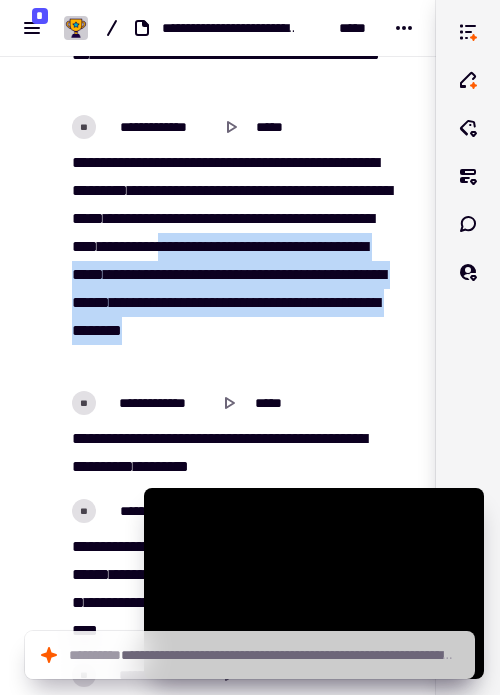click on "[FIRST] [LAST] [STREET] [CITY] [STATE] [ZIP] [COUNTRY] [PHONE] [EMAIL]" at bounding box center (230, 261) 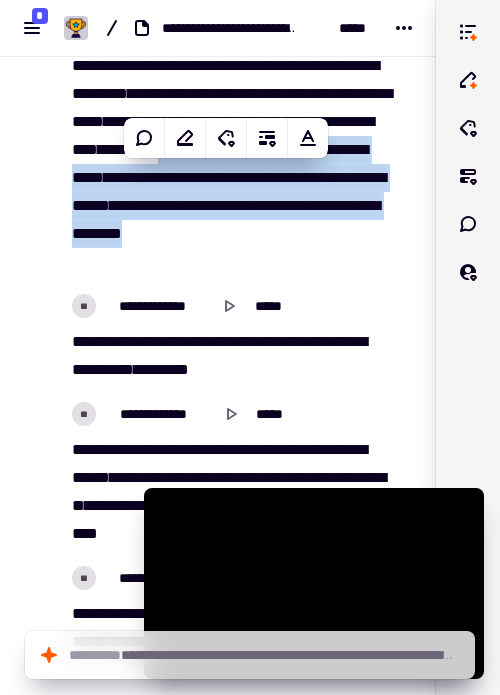 scroll, scrollTop: 13041, scrollLeft: 0, axis: vertical 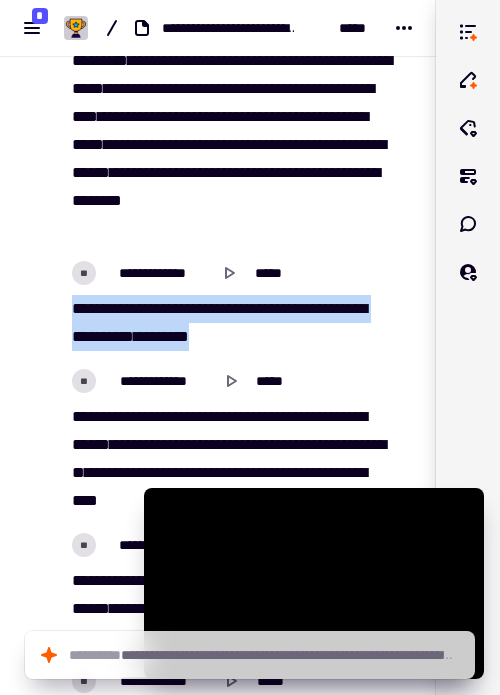 drag, startPoint x: 70, startPoint y: 307, endPoint x: 287, endPoint y: 343, distance: 219.96591 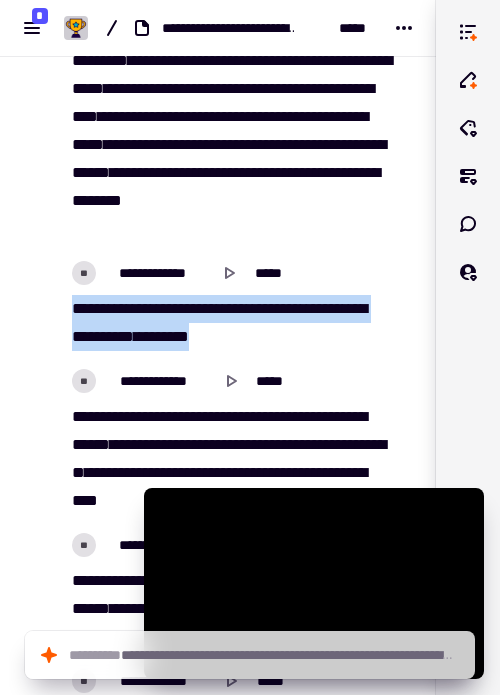 click on "[FIRST] [LAST] [STREET] [CITY] [STATE] [ZIP] [COUNTRY] [PHONE] [EMAIL]" at bounding box center (230, 323) 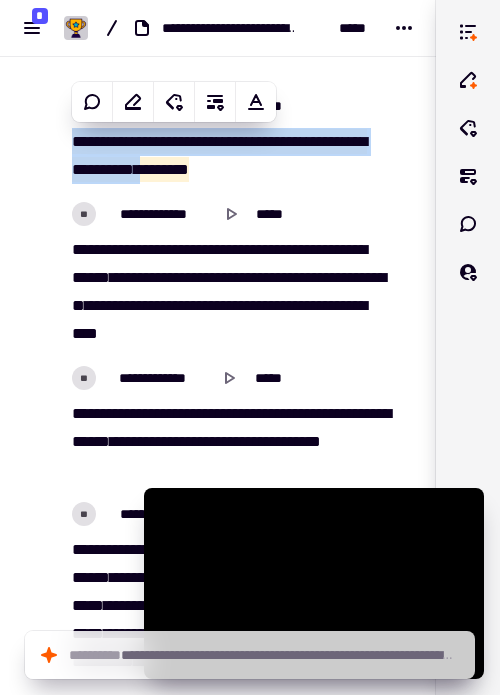 scroll, scrollTop: 13212, scrollLeft: 0, axis: vertical 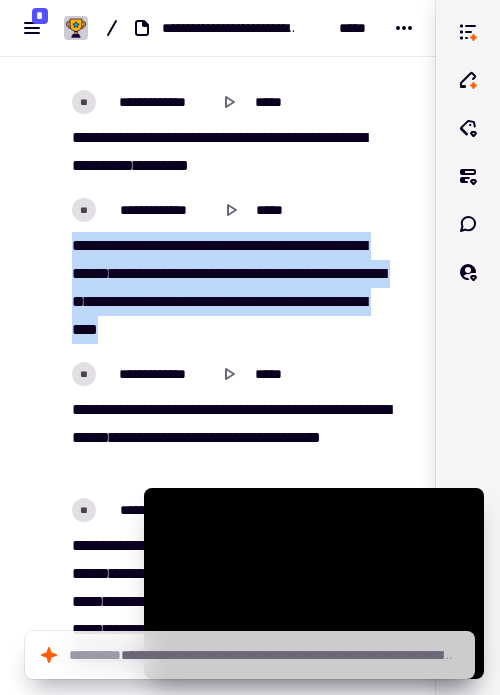 drag, startPoint x: 67, startPoint y: 246, endPoint x: 337, endPoint y: 328, distance: 282.17725 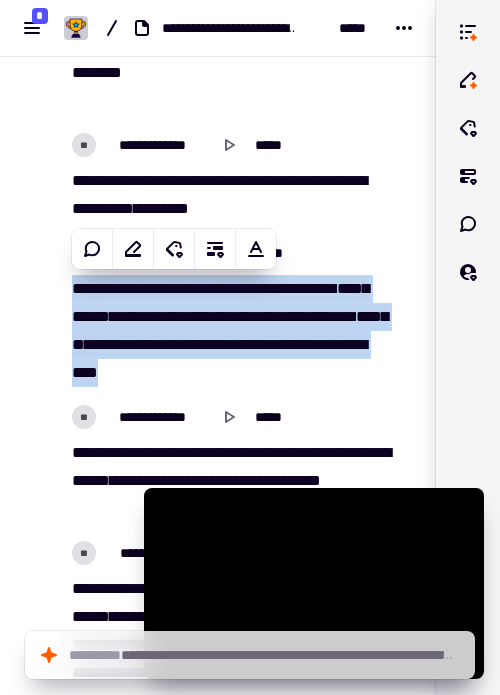 scroll, scrollTop: 13134, scrollLeft: 0, axis: vertical 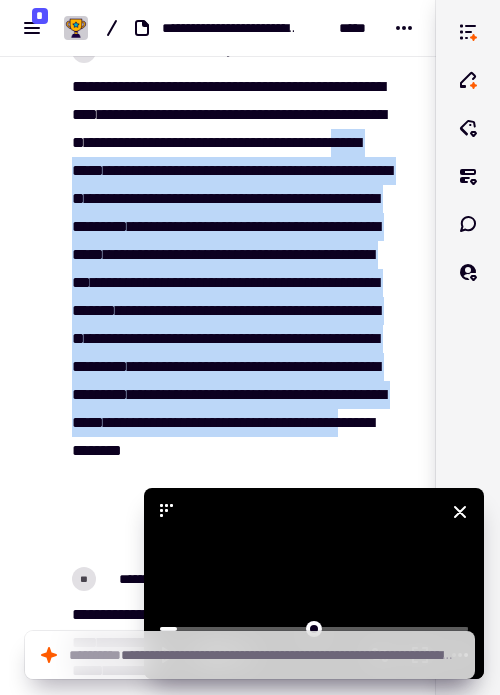 drag, startPoint x: 312, startPoint y: 171, endPoint x: 235, endPoint y: 534, distance: 371.0768 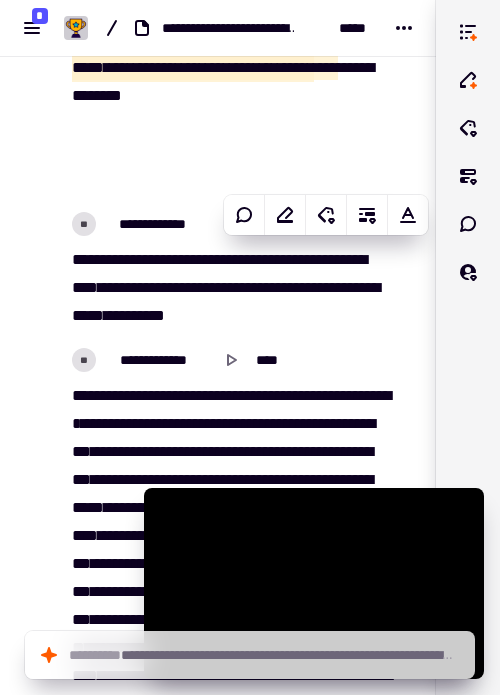 scroll, scrollTop: 4713, scrollLeft: 0, axis: vertical 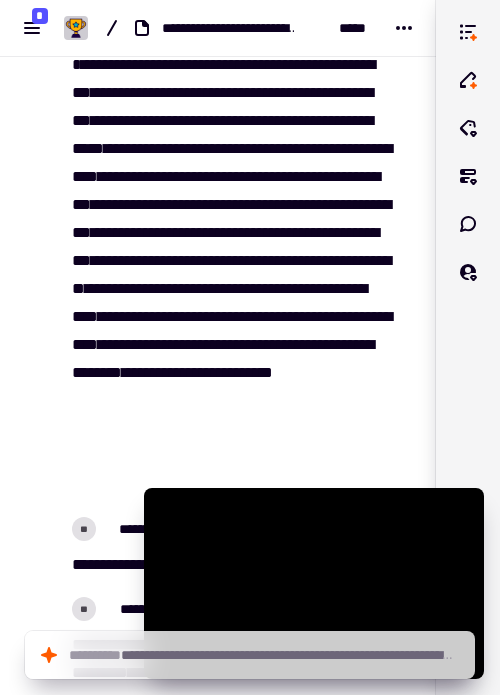 click on "****" at bounding box center (146, 176) 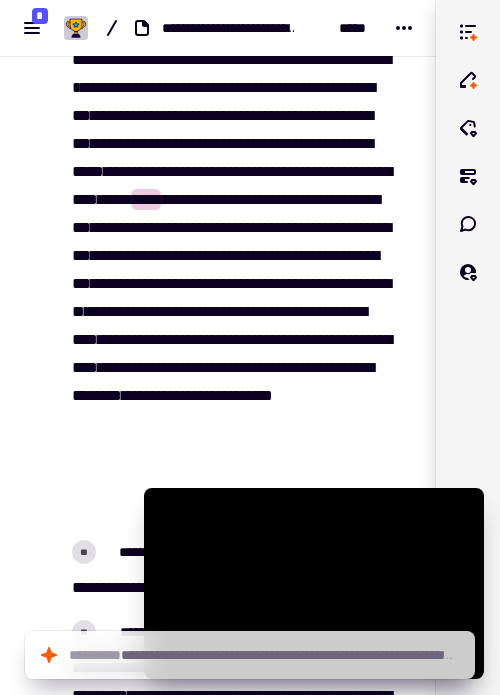 scroll, scrollTop: 5026, scrollLeft: 0, axis: vertical 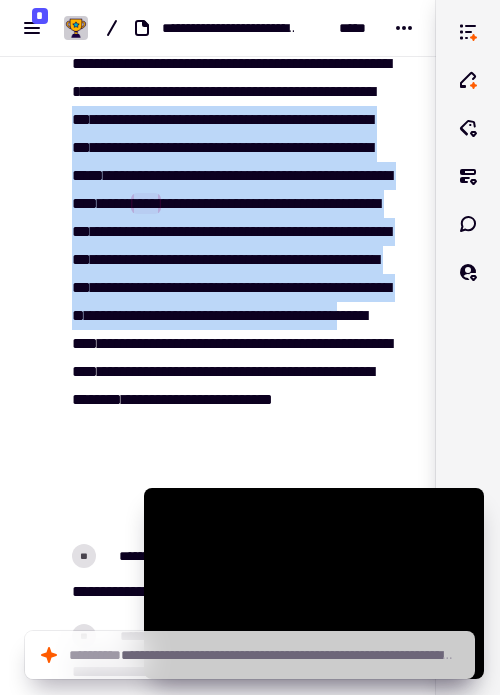 drag, startPoint x: 252, startPoint y: 115, endPoint x: 254, endPoint y: 393, distance: 278.0072 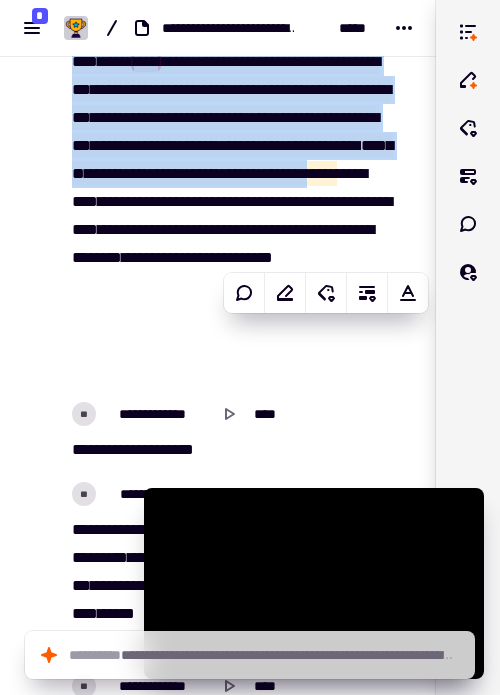 scroll, scrollTop: 5169, scrollLeft: 0, axis: vertical 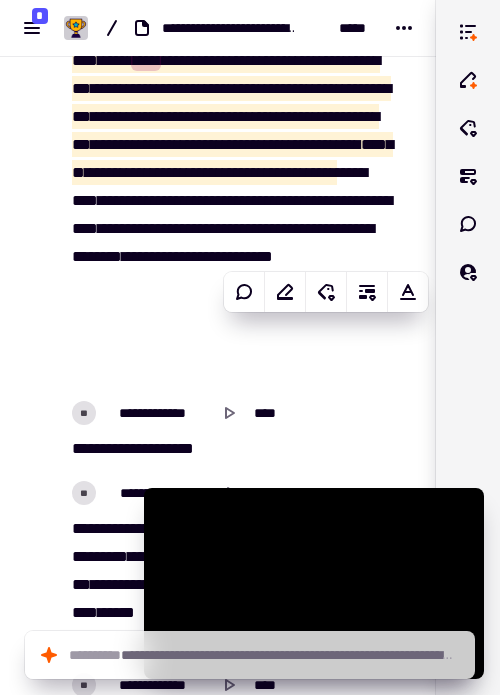 click on "**********" at bounding box center (230, 413) 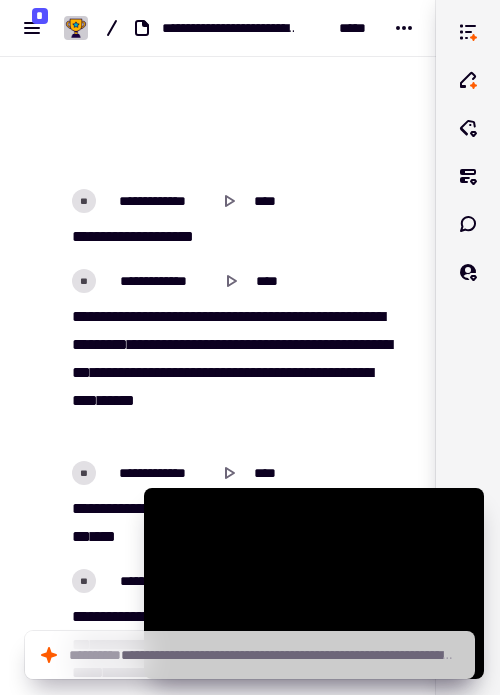scroll, scrollTop: 5386, scrollLeft: 0, axis: vertical 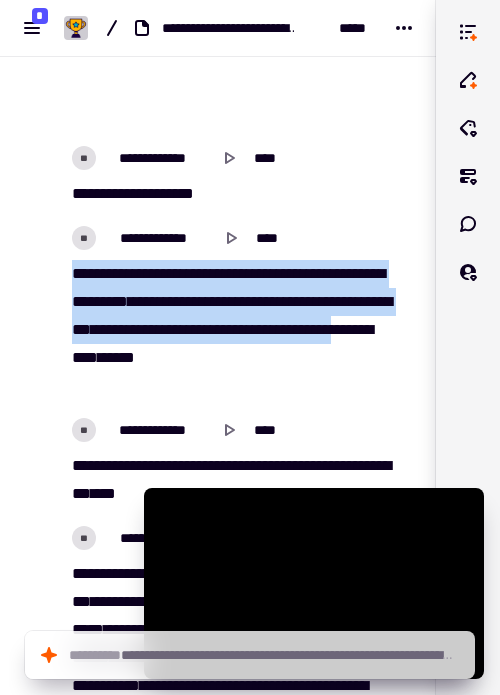 drag, startPoint x: 70, startPoint y: 278, endPoint x: 270, endPoint y: 359, distance: 215.77998 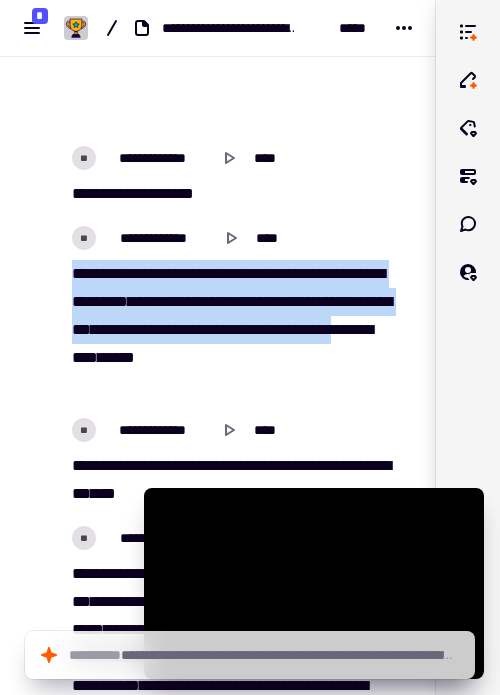 click on "[FIRST] [LAST] [STREET] [CITY] [STATE] [ZIP] [COUNTRY] [PHONE] [EMAIL]" at bounding box center (230, 330) 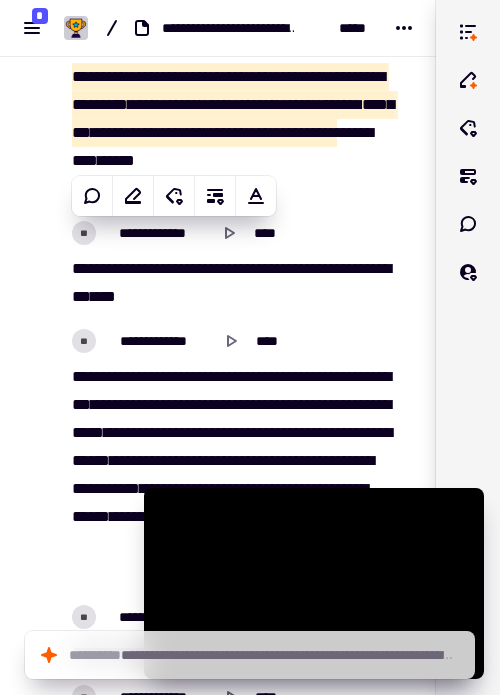 scroll, scrollTop: 5627, scrollLeft: 0, axis: vertical 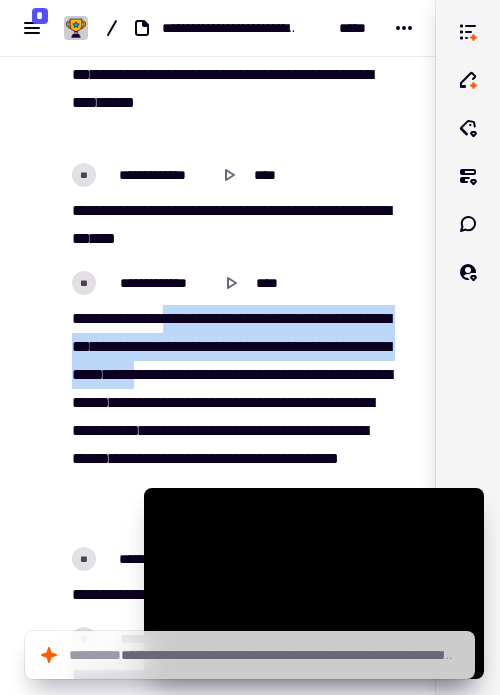 drag, startPoint x: 178, startPoint y: 319, endPoint x: 316, endPoint y: 375, distance: 148.92952 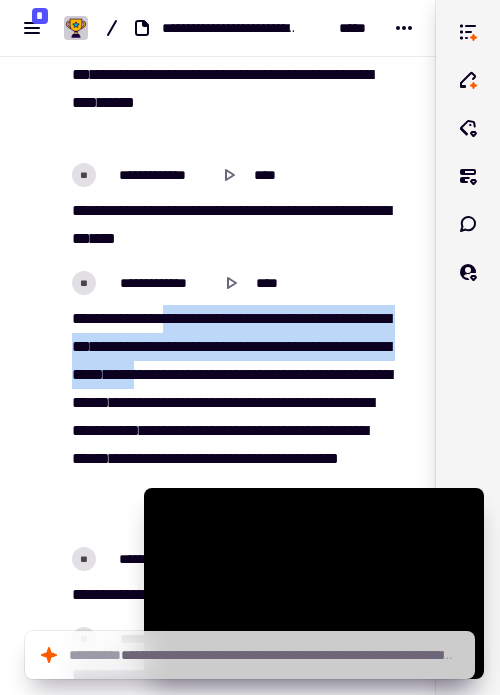 click on "[FIRST] [LAST] [STREET] [CITY] [STATE] [ZIP] [COUNTRY] [PHONE] [EMAIL]" at bounding box center [230, 417] 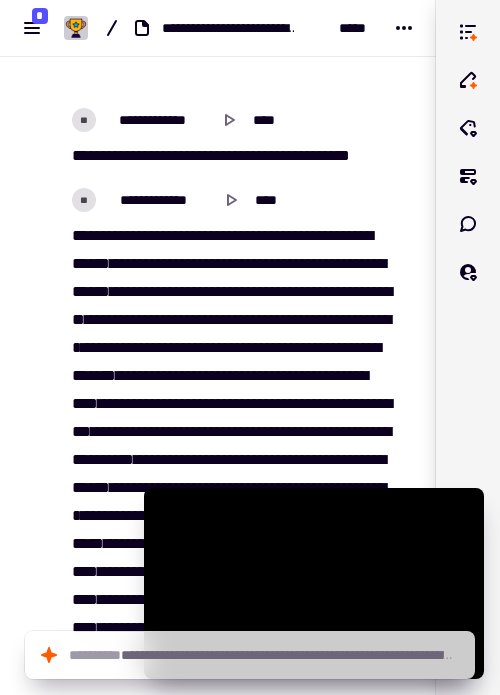 scroll, scrollTop: 6116, scrollLeft: 0, axis: vertical 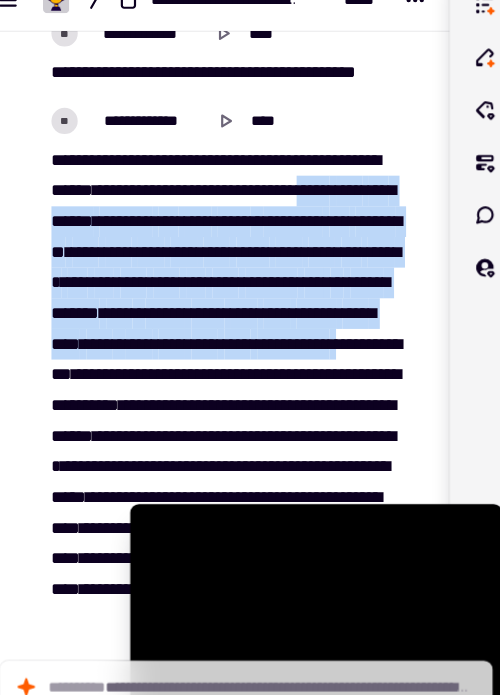 drag, startPoint x: 70, startPoint y: 226, endPoint x: 198, endPoint y: 394, distance: 211.20605 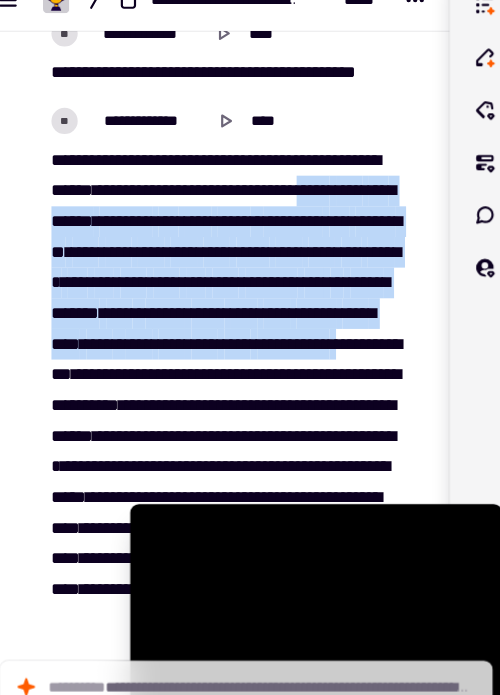 click on "[FIRST] [LAST] [STREET] [CITY] [STATE] [ZIP] [COUNTRY] [PHONE] [EMAIL]" at bounding box center (230, 426) 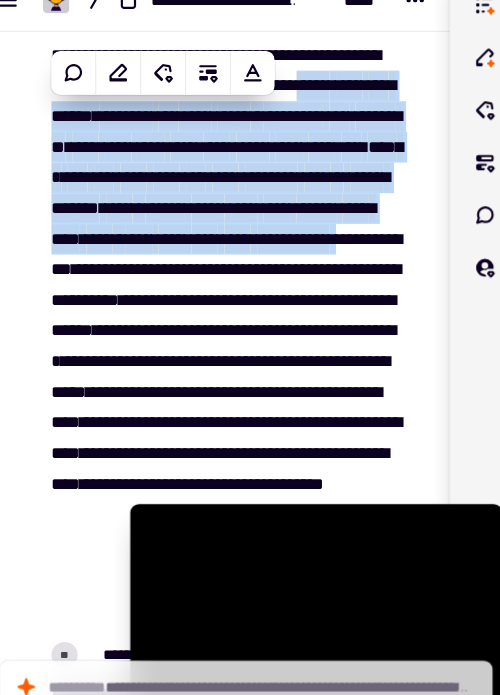 scroll, scrollTop: 6283, scrollLeft: 0, axis: vertical 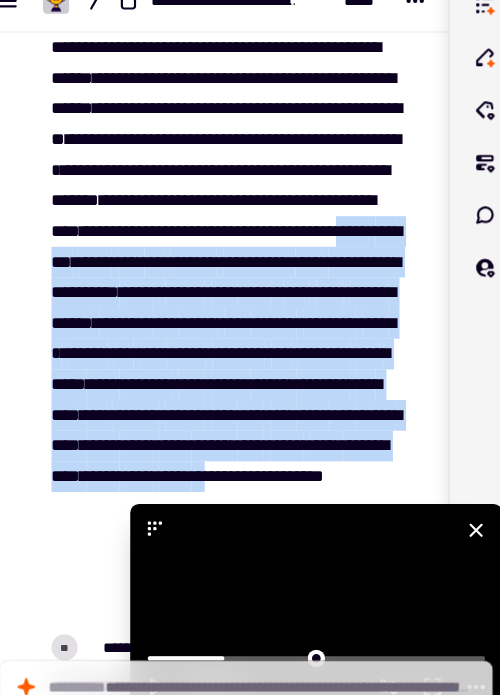 drag, startPoint x: 200, startPoint y: 291, endPoint x: 148, endPoint y: 579, distance: 292.6568 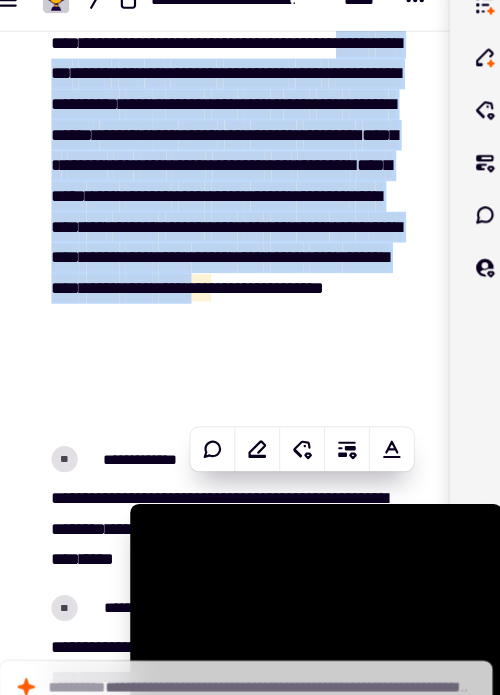 scroll, scrollTop: 6488, scrollLeft: 0, axis: vertical 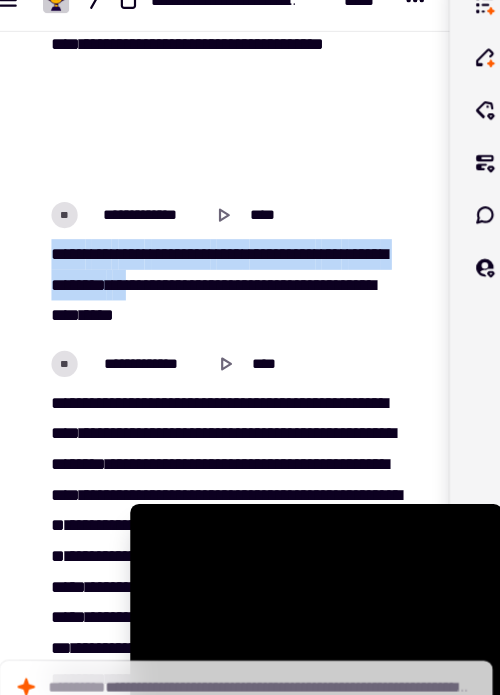 drag, startPoint x: 73, startPoint y: 263, endPoint x: 217, endPoint y: 286, distance: 145.82524 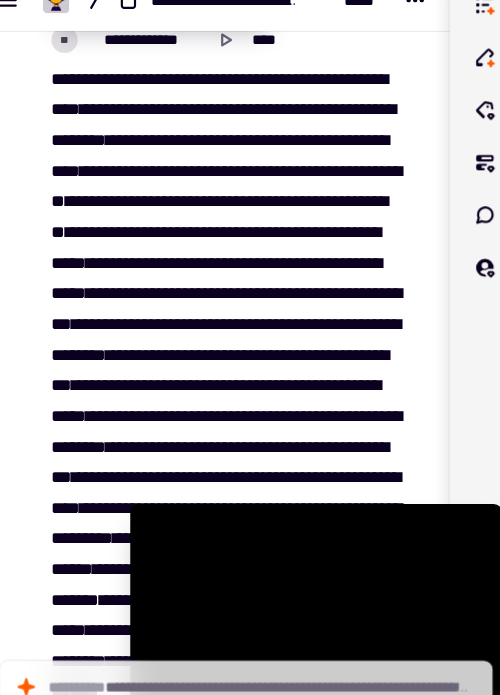 scroll, scrollTop: 6987, scrollLeft: 0, axis: vertical 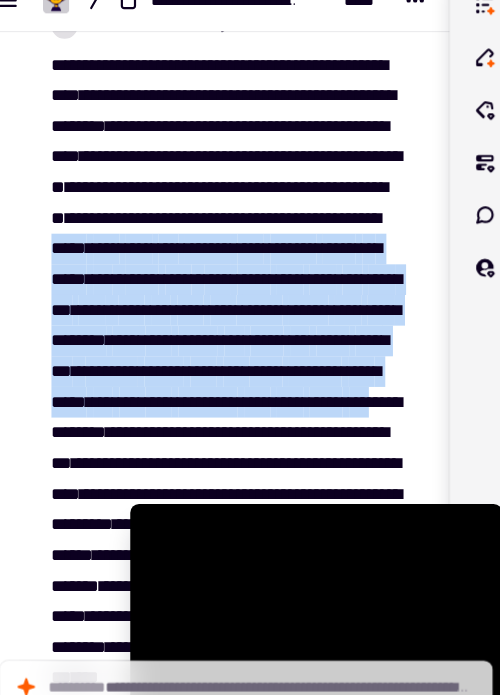 drag, startPoint x: 300, startPoint y: 283, endPoint x: 136, endPoint y: 511, distance: 280.85583 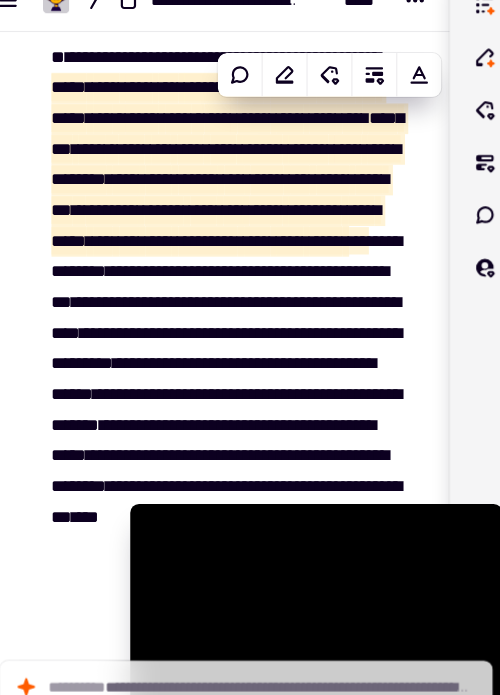 scroll, scrollTop: 7135, scrollLeft: 0, axis: vertical 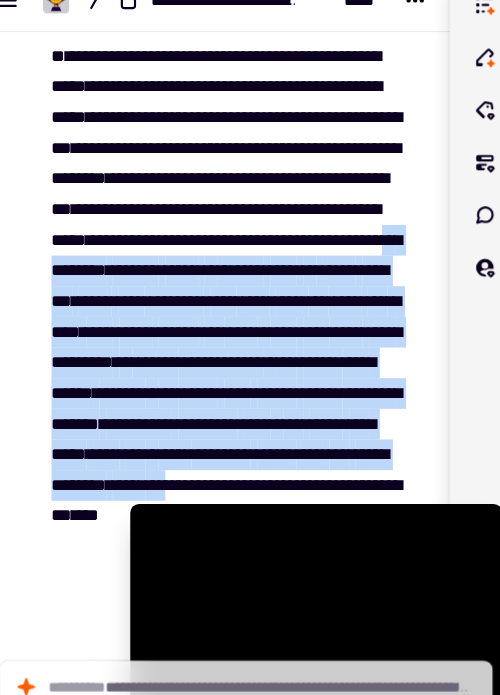 drag, startPoint x: 149, startPoint y: 353, endPoint x: 129, endPoint y: 603, distance: 250.79872 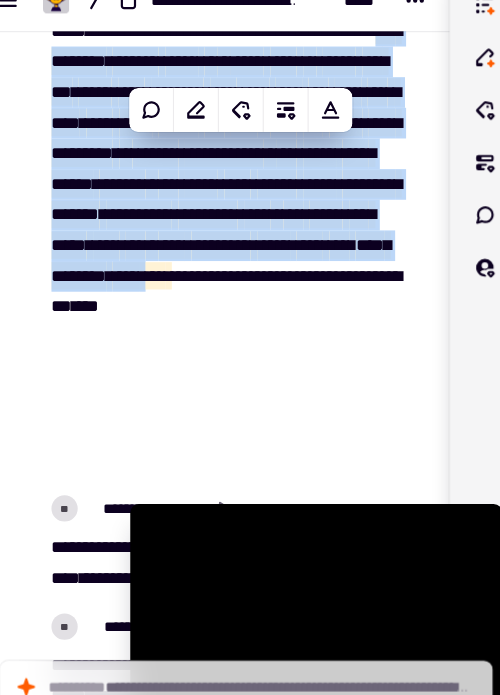 scroll, scrollTop: 7353, scrollLeft: 0, axis: vertical 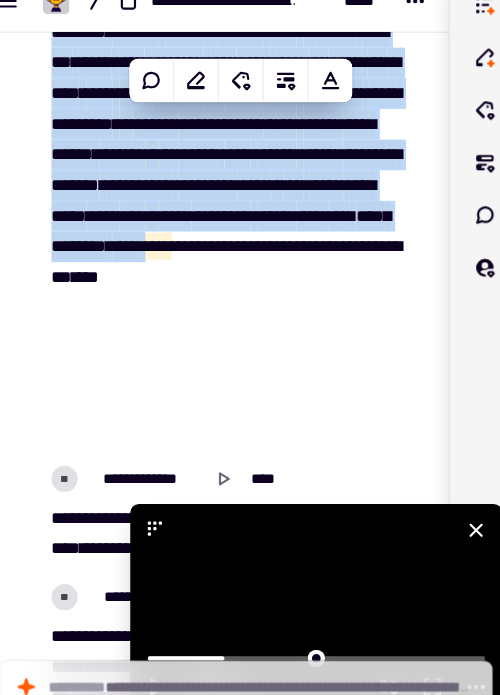 click at bounding box center [314, 583] 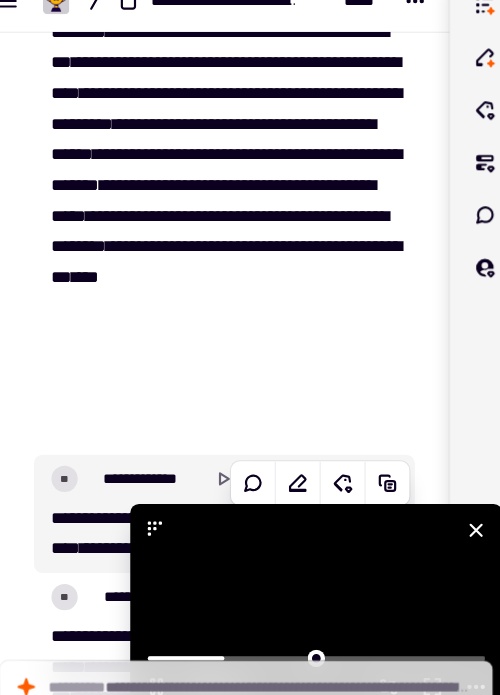click at bounding box center (314, 583) 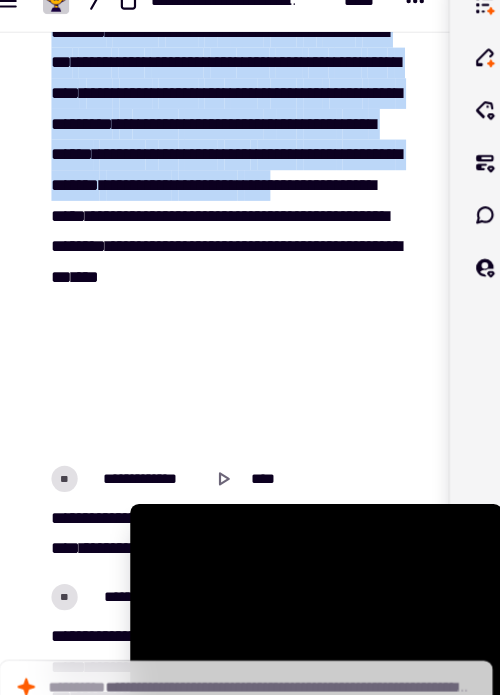 drag, startPoint x: 142, startPoint y: 138, endPoint x: 172, endPoint y: 340, distance: 204.21558 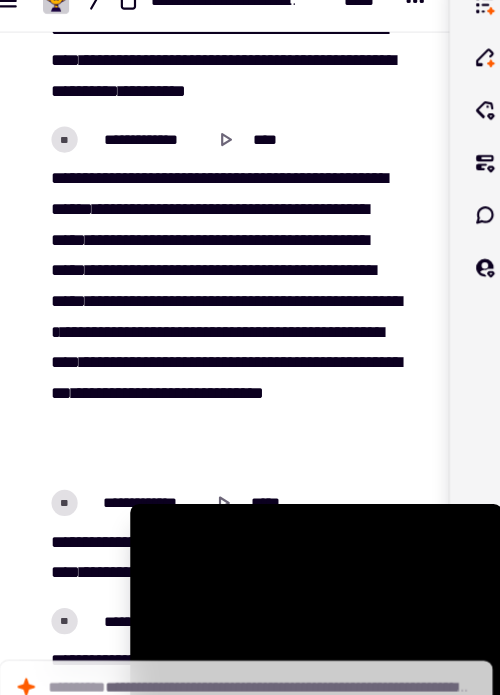 scroll, scrollTop: 8070, scrollLeft: 0, axis: vertical 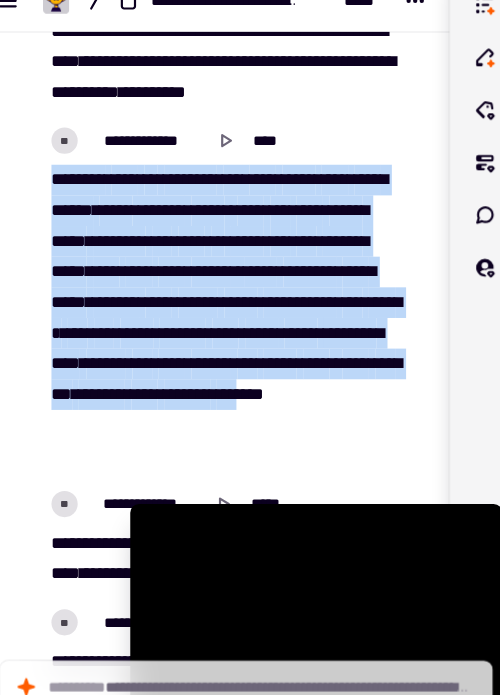 drag, startPoint x: 70, startPoint y: 192, endPoint x: 195, endPoint y: 447, distance: 283.98944 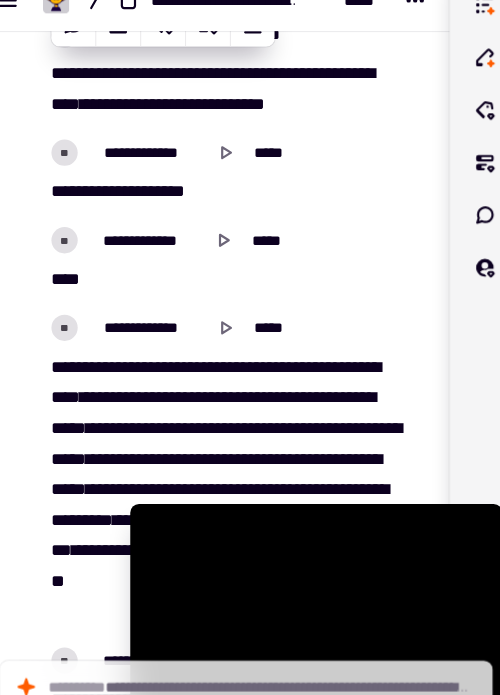 scroll, scrollTop: 8522, scrollLeft: 0, axis: vertical 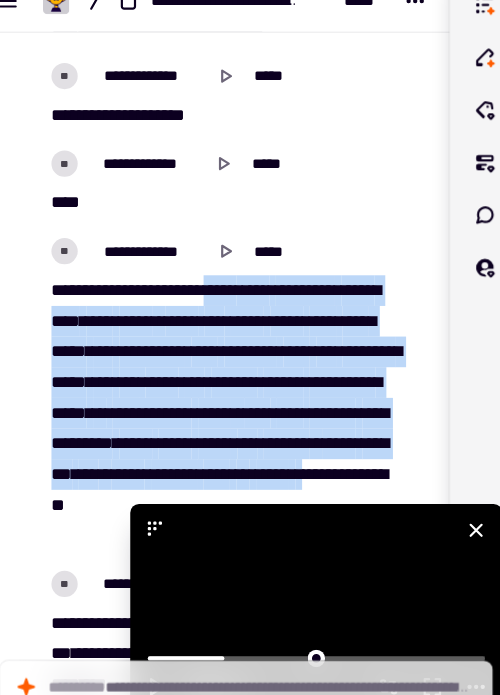 drag, startPoint x: 237, startPoint y: 290, endPoint x: 188, endPoint y: 513, distance: 228.31995 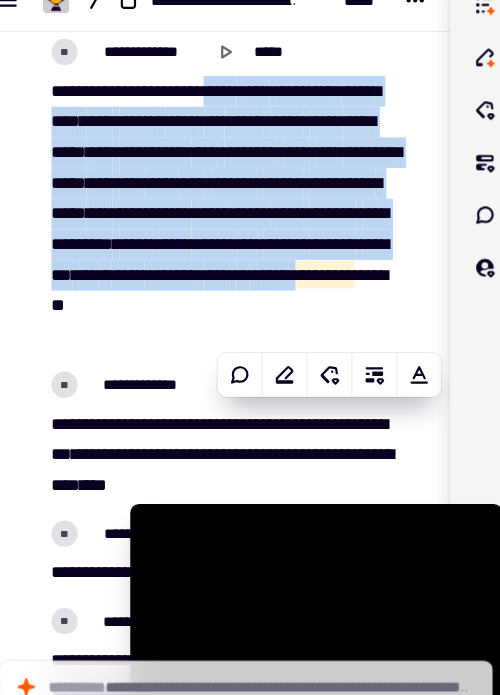 scroll, scrollTop: 8751, scrollLeft: 0, axis: vertical 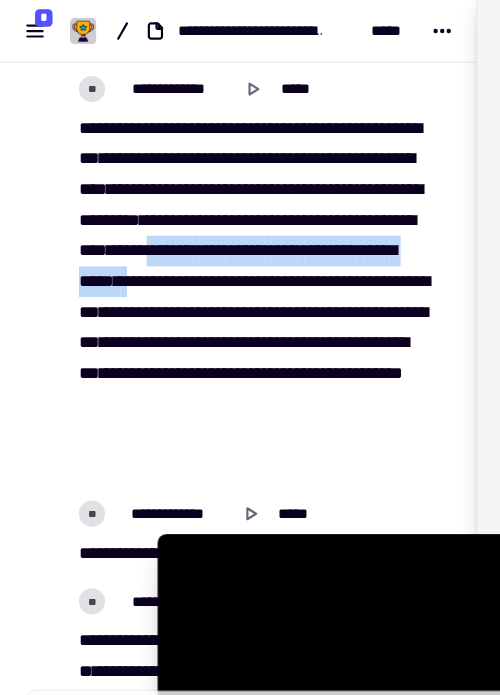 drag, startPoint x: 286, startPoint y: 256, endPoint x: 303, endPoint y: 290, distance: 38.013157 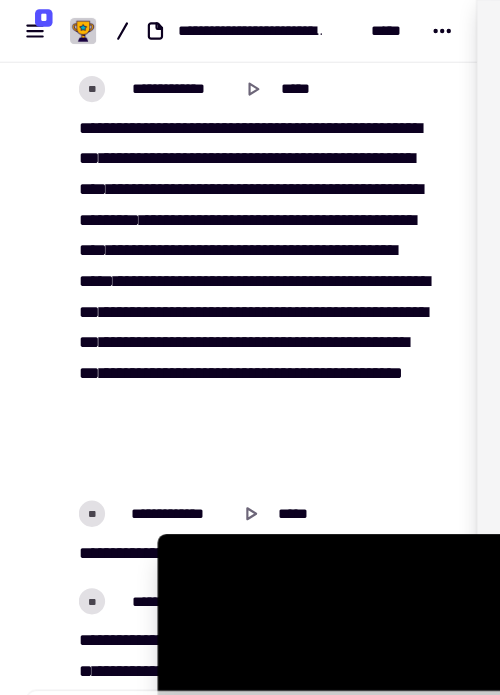 click on "[FIRST] [LAST] [STREET] [CITY] [STATE] [ZIP] [COUNTRY] [PHONE] [EMAIL]" at bounding box center (230, 271) 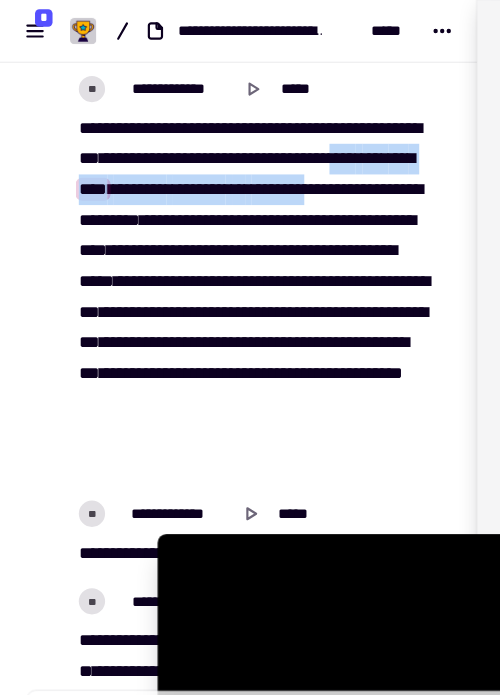 drag, startPoint x: 256, startPoint y: 171, endPoint x: 274, endPoint y: 198, distance: 32.449963 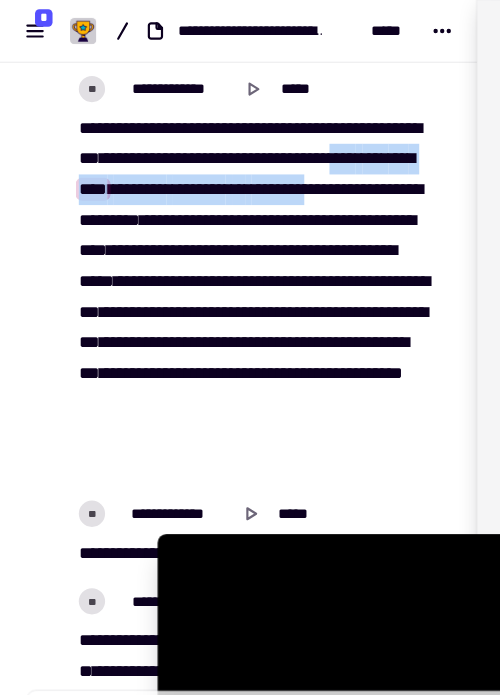 click on "[FIRST] [LAST] [STREET] [CITY] [STATE] [ZIP] [COUNTRY] [PHONE] [EMAIL]" at bounding box center (230, 271) 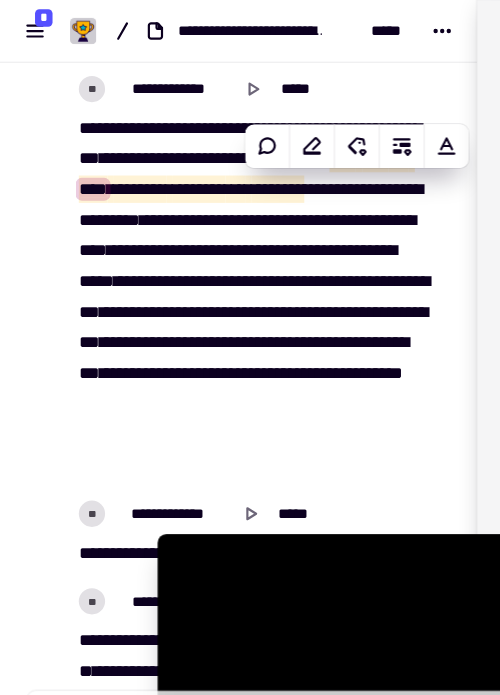 click on "**********" at bounding box center [230, 81] 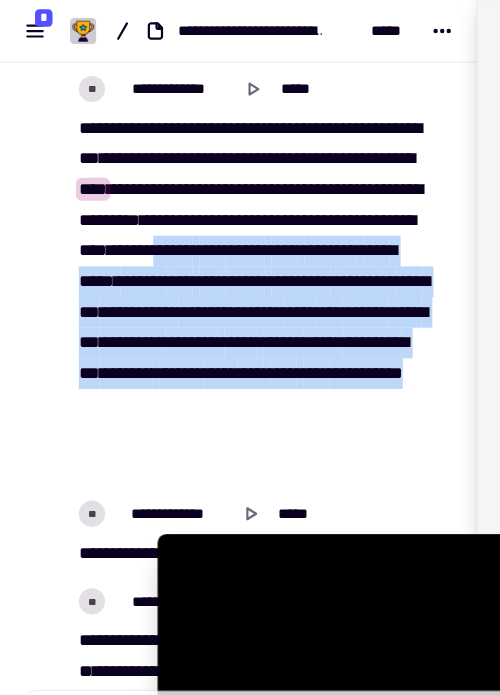 drag, startPoint x: 287, startPoint y: 256, endPoint x: 294, endPoint y: 433, distance: 177.13837 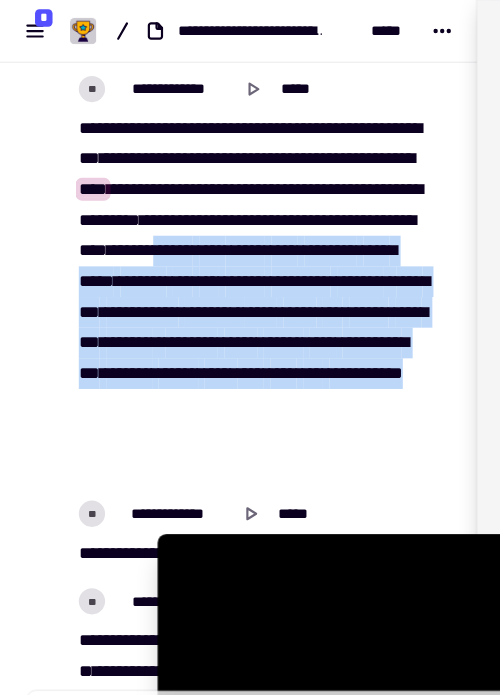 click on "[FIRST] [LAST] [STREET] [CITY] [STATE] [ZIP] [COUNTRY] [PHONE] [EMAIL]" at bounding box center [230, 271] 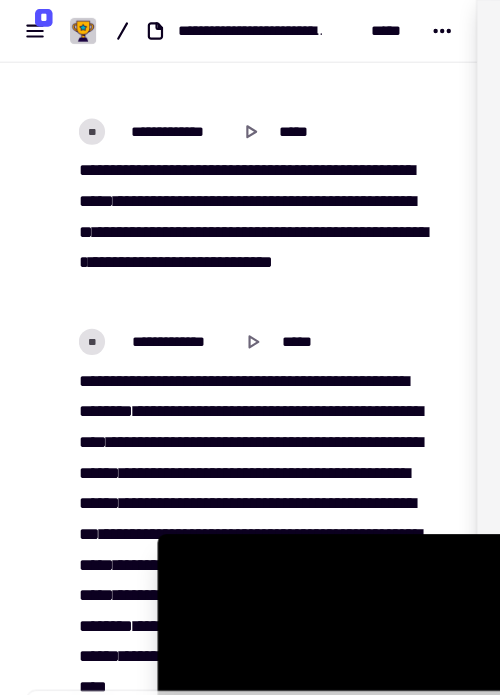 scroll, scrollTop: 19133, scrollLeft: 0, axis: vertical 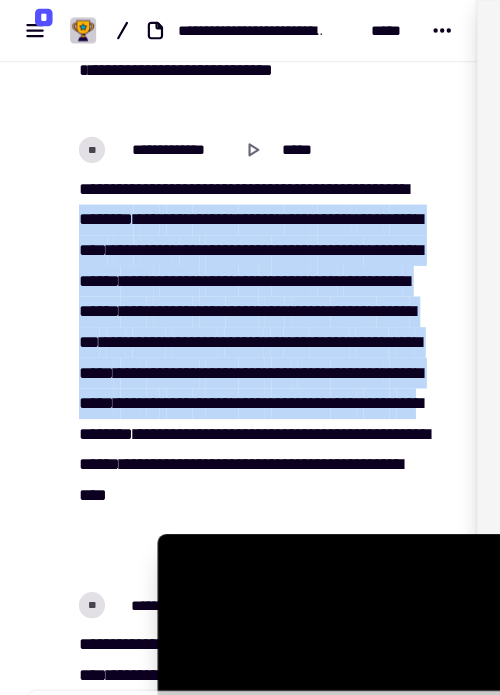 drag, startPoint x: 121, startPoint y: 199, endPoint x: 330, endPoint y: 413, distance: 299.12708 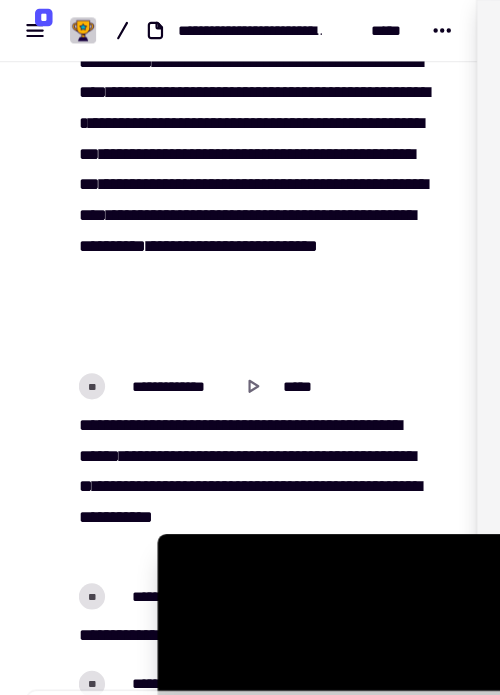 scroll, scrollTop: 20195, scrollLeft: 0, axis: vertical 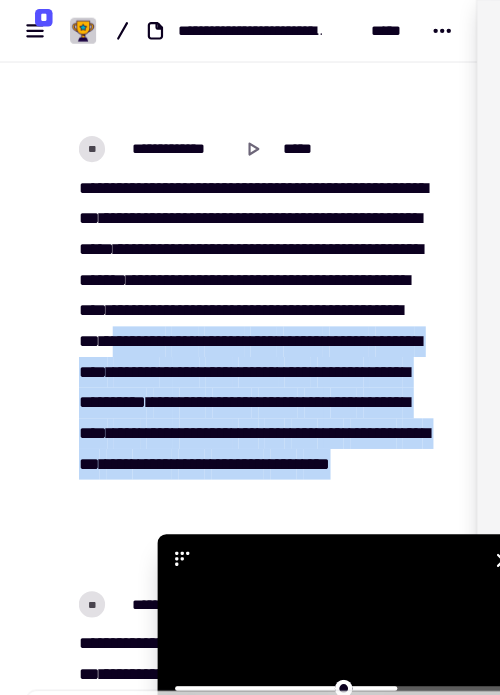 drag, startPoint x: 244, startPoint y: 341, endPoint x: 346, endPoint y: 495, distance: 184.716 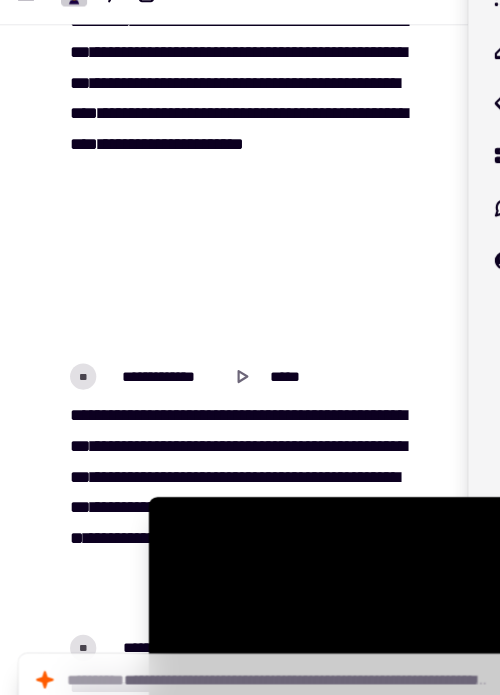 scroll, scrollTop: 10768, scrollLeft: 0, axis: vertical 